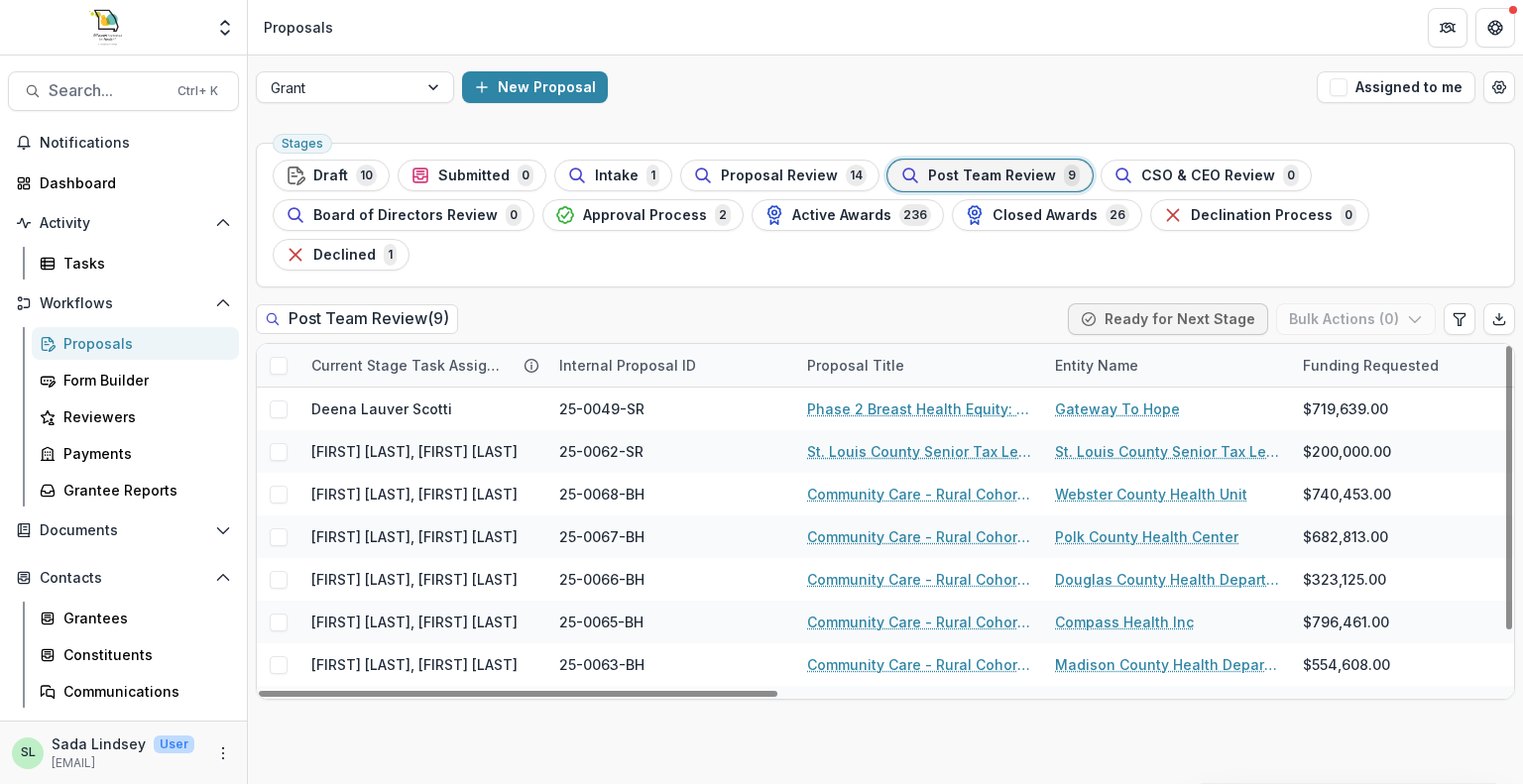 scroll, scrollTop: 0, scrollLeft: 0, axis: both 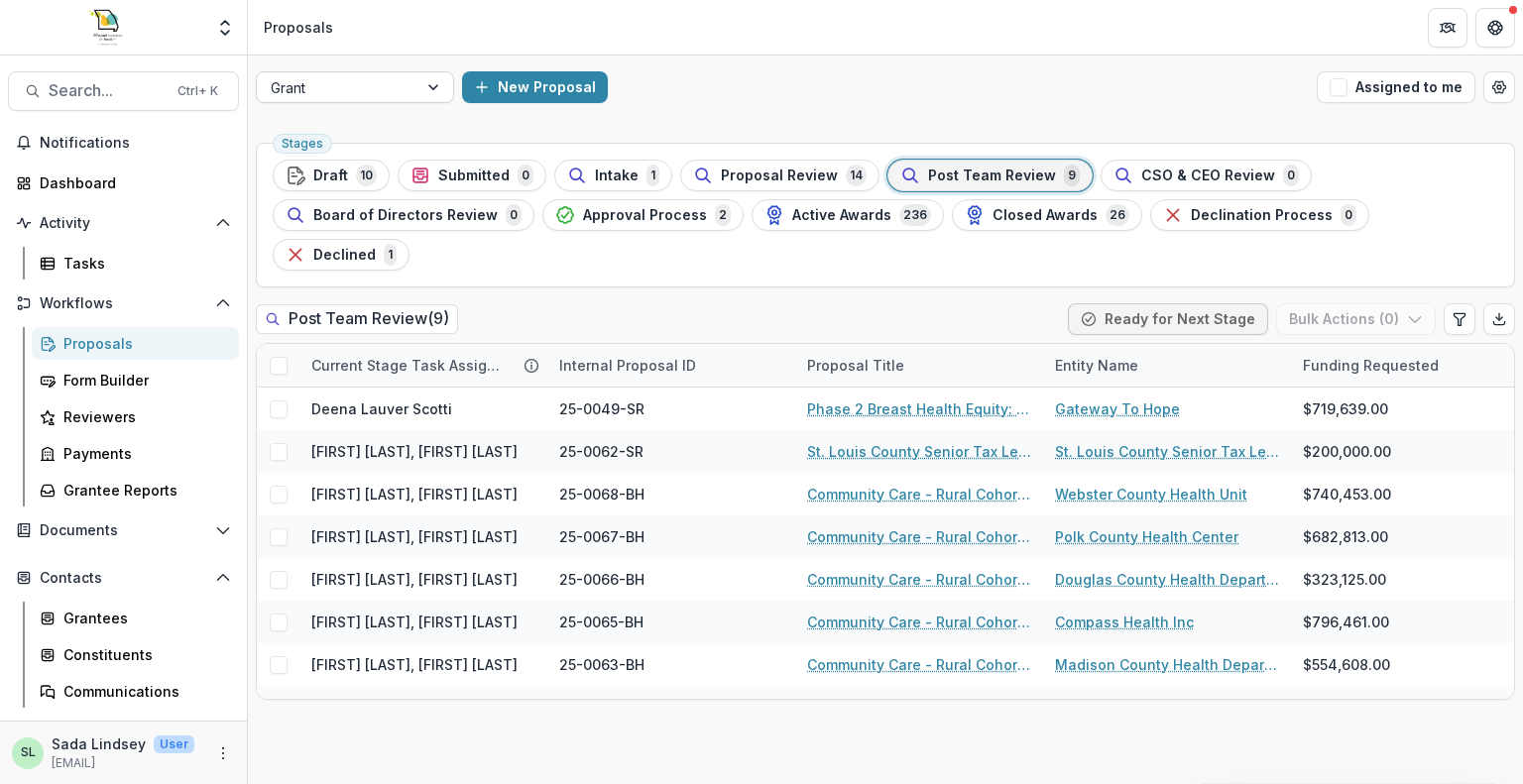 click on "Grant" at bounding box center [337, 87] 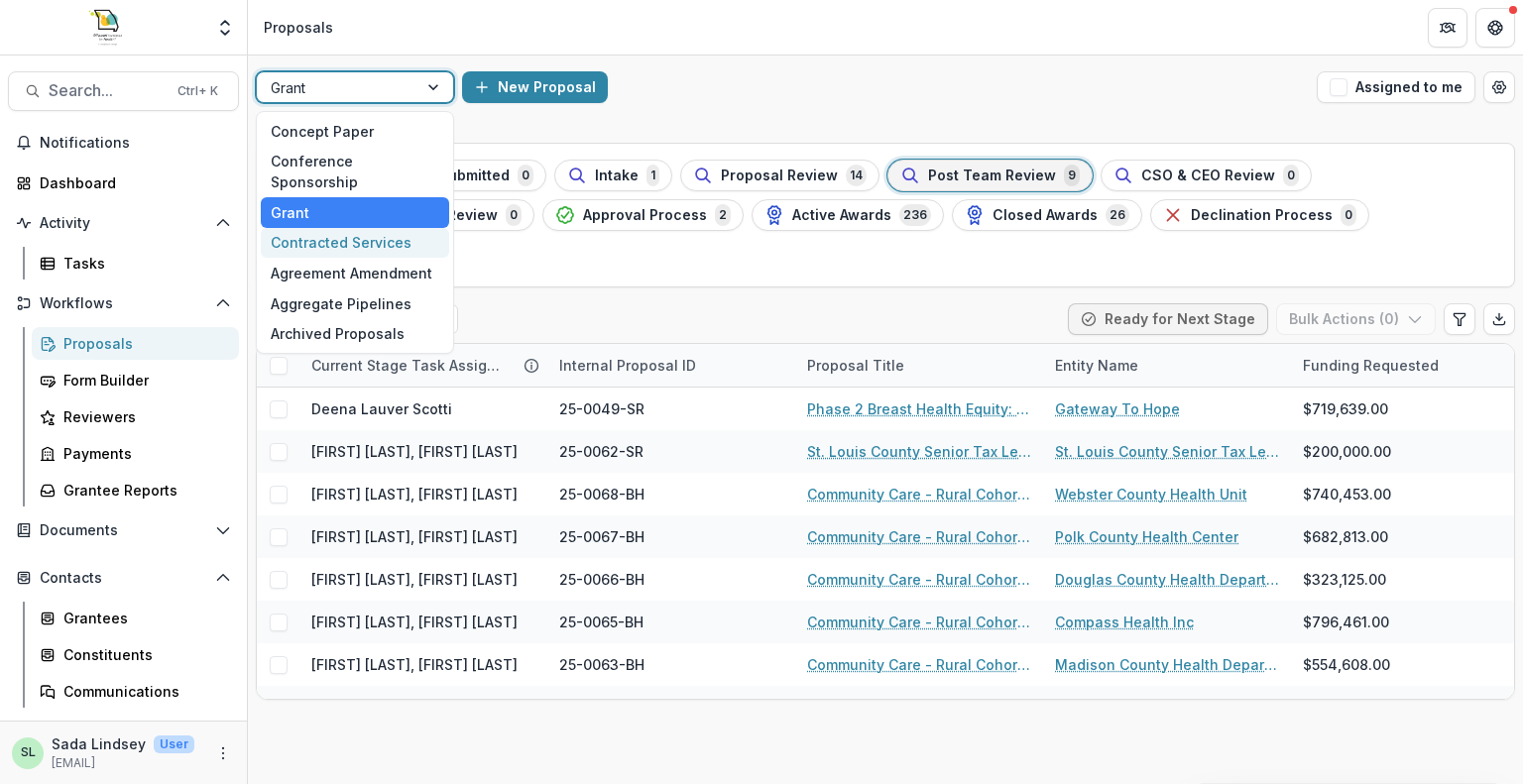 click on "Contracted Services" at bounding box center [355, 243] 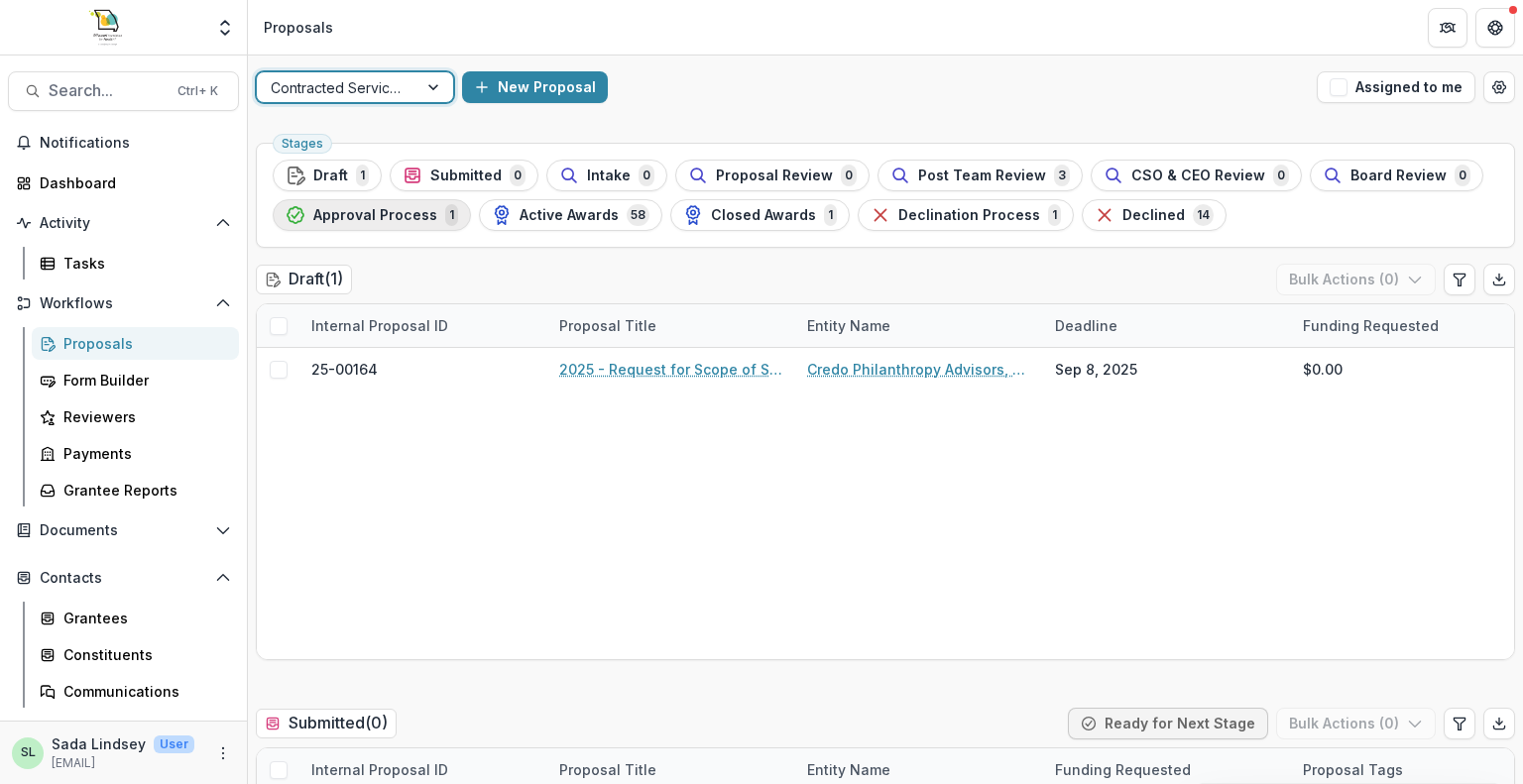 click on "Approval Process" at bounding box center [375, 215] 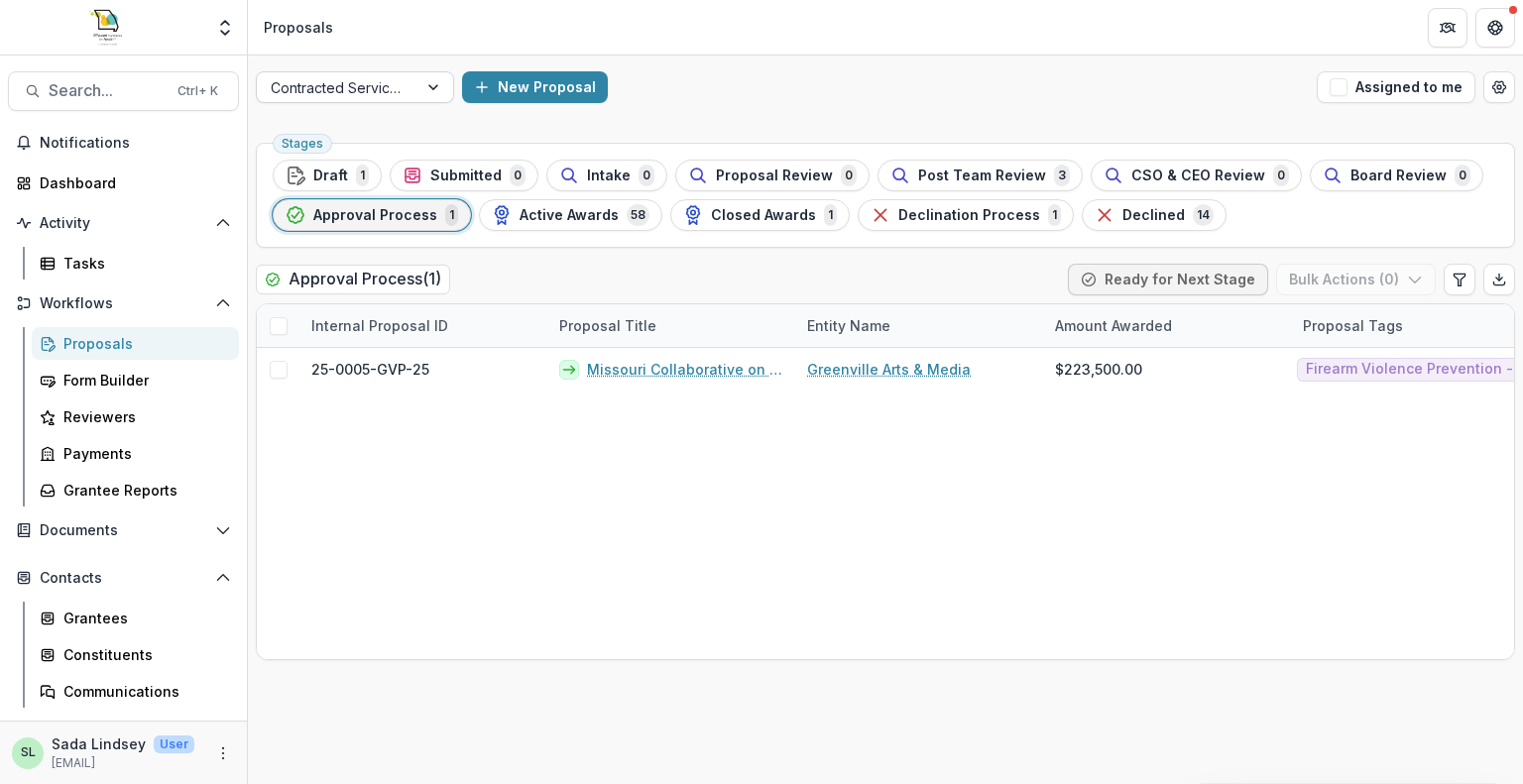 click at bounding box center [435, 87] 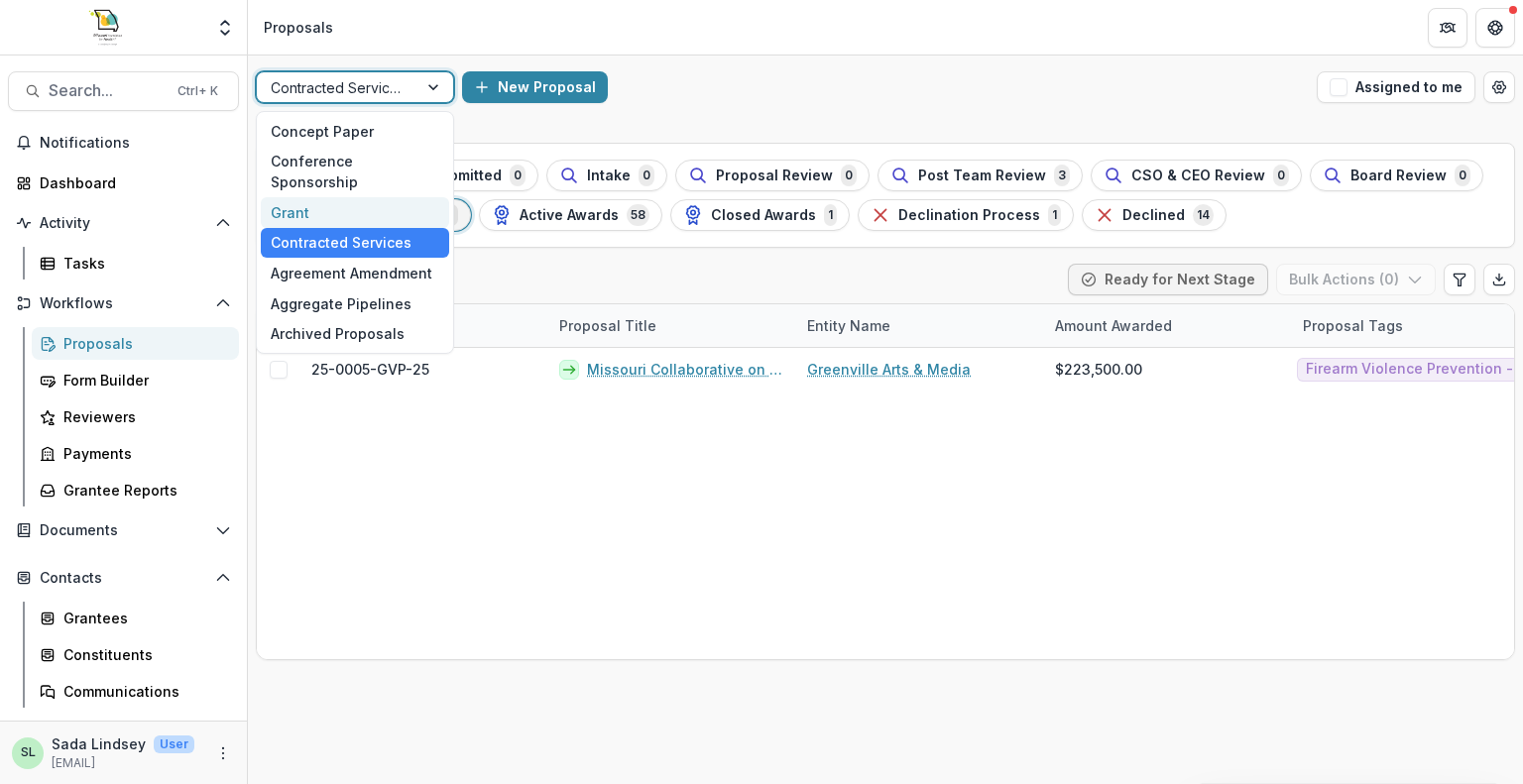 click on "Grant" at bounding box center [355, 212] 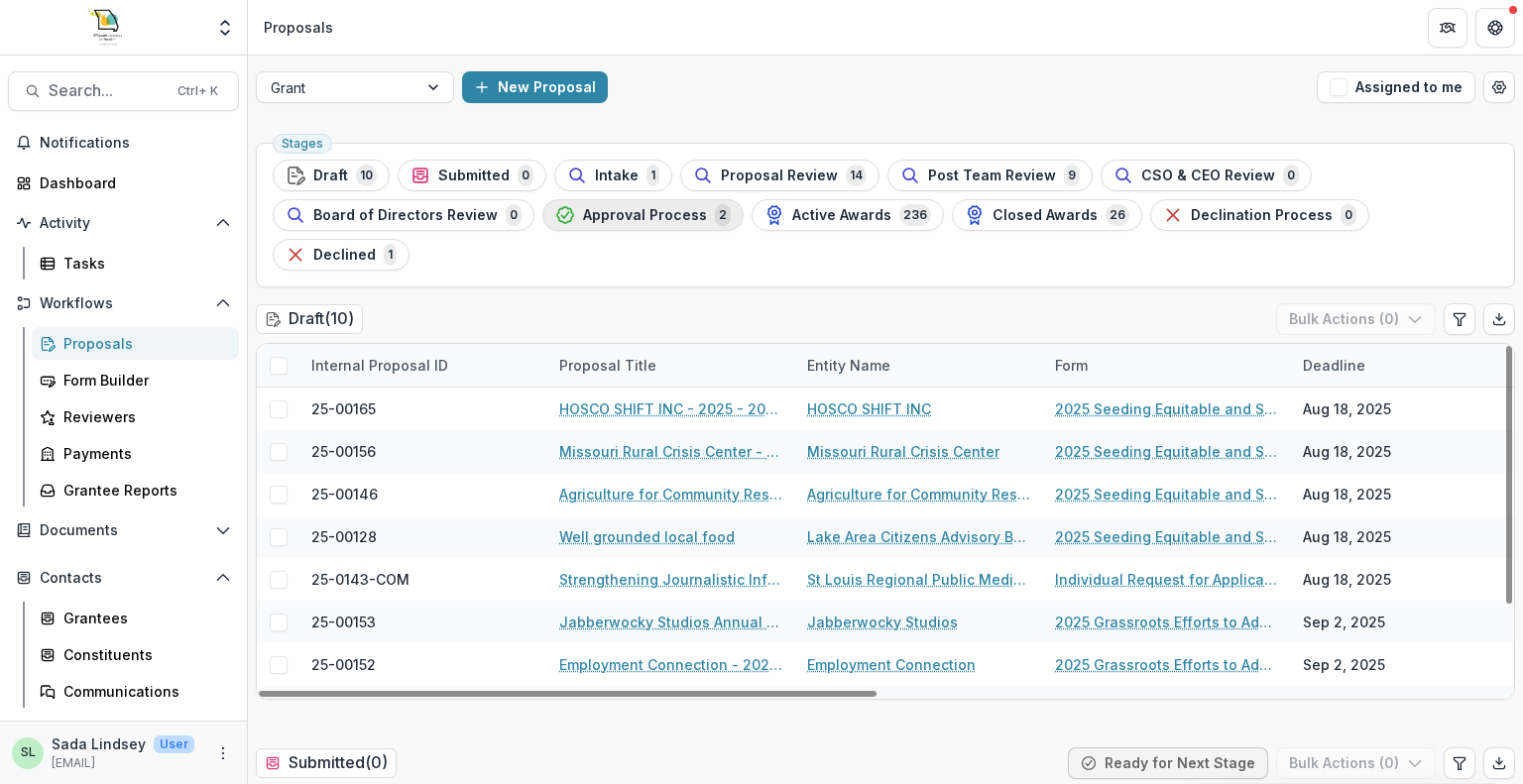 click on "Approval Process" at bounding box center [644, 215] 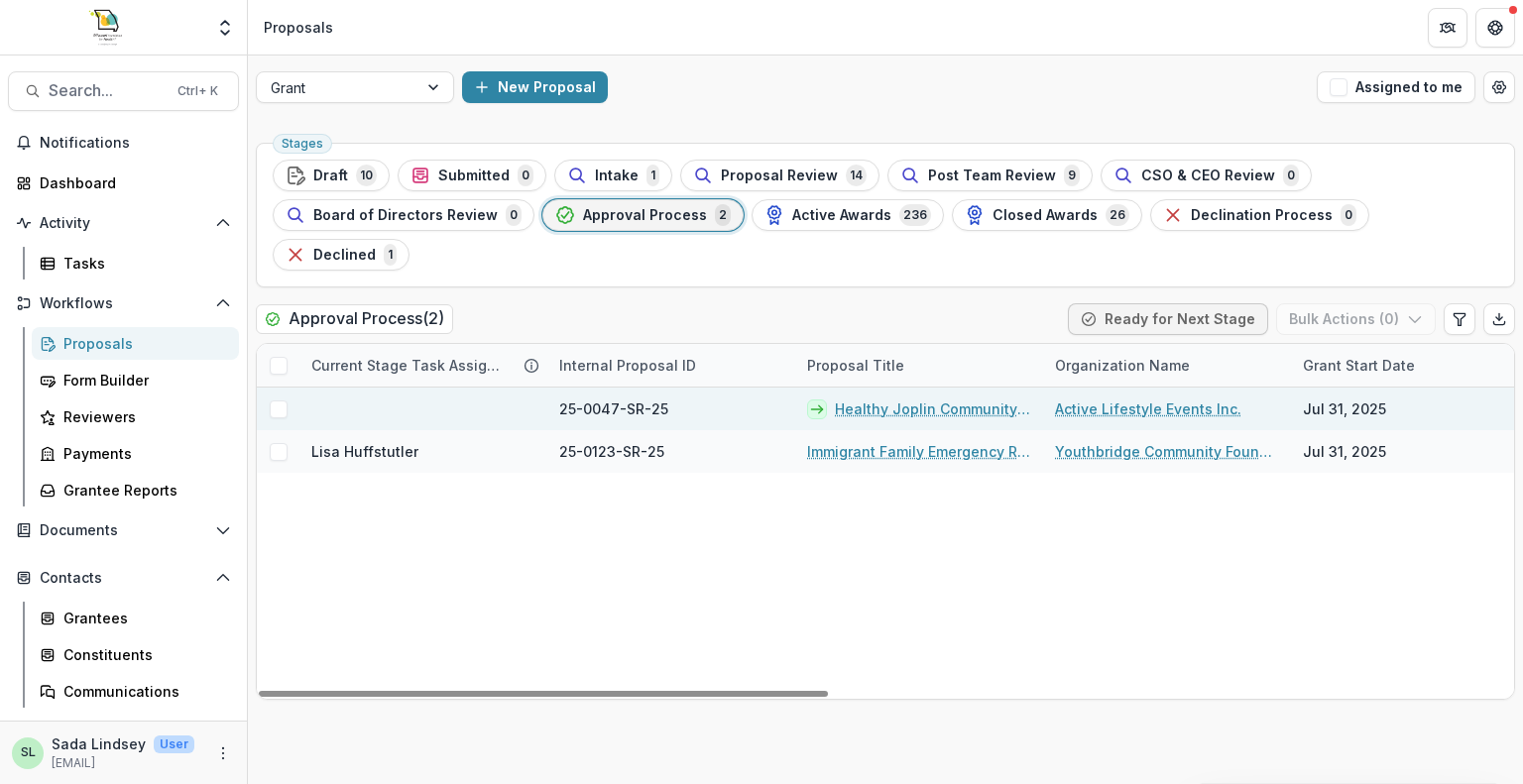 click on "Healthy Joplin Community Project" at bounding box center [933, 408] 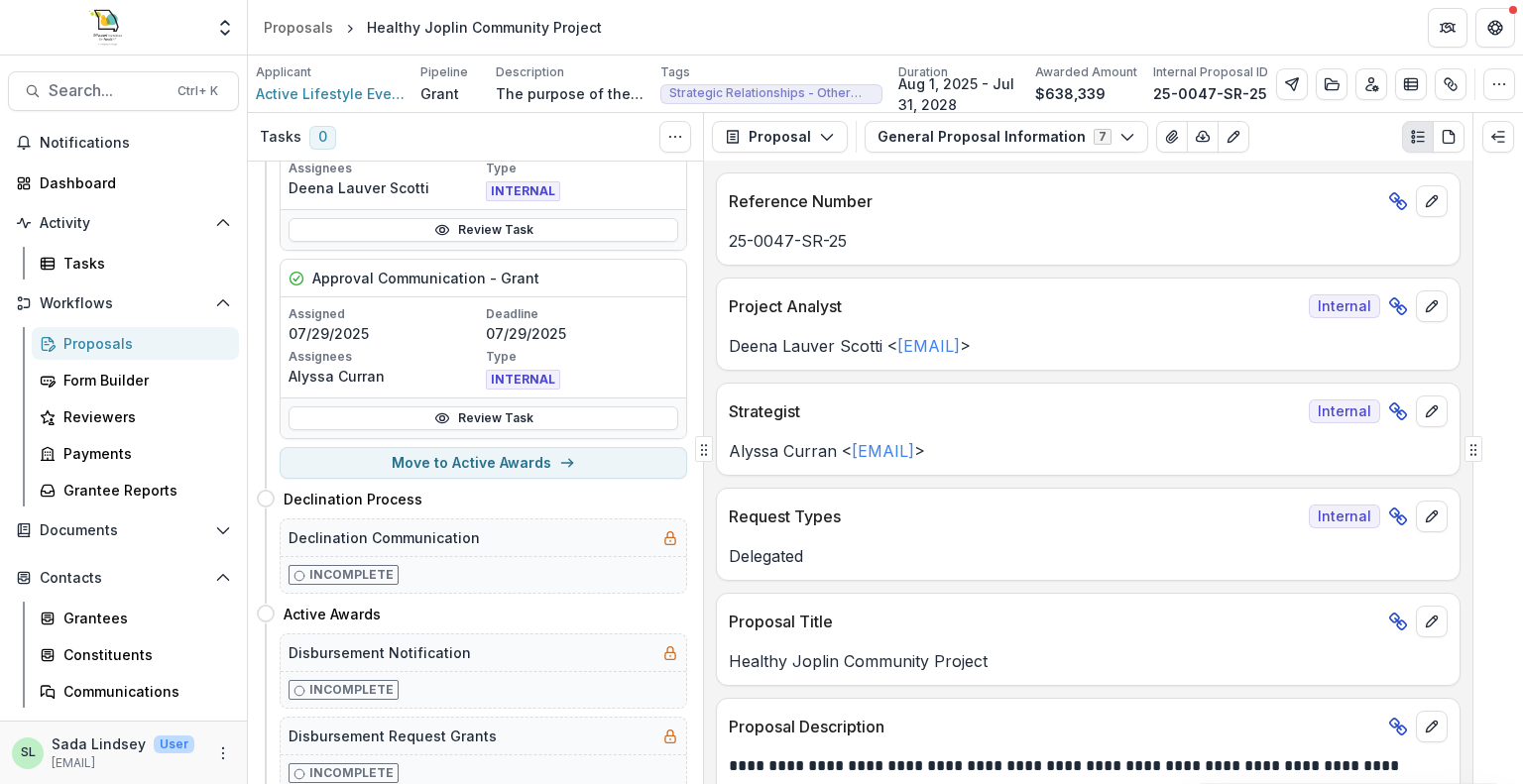 scroll, scrollTop: 0, scrollLeft: 0, axis: both 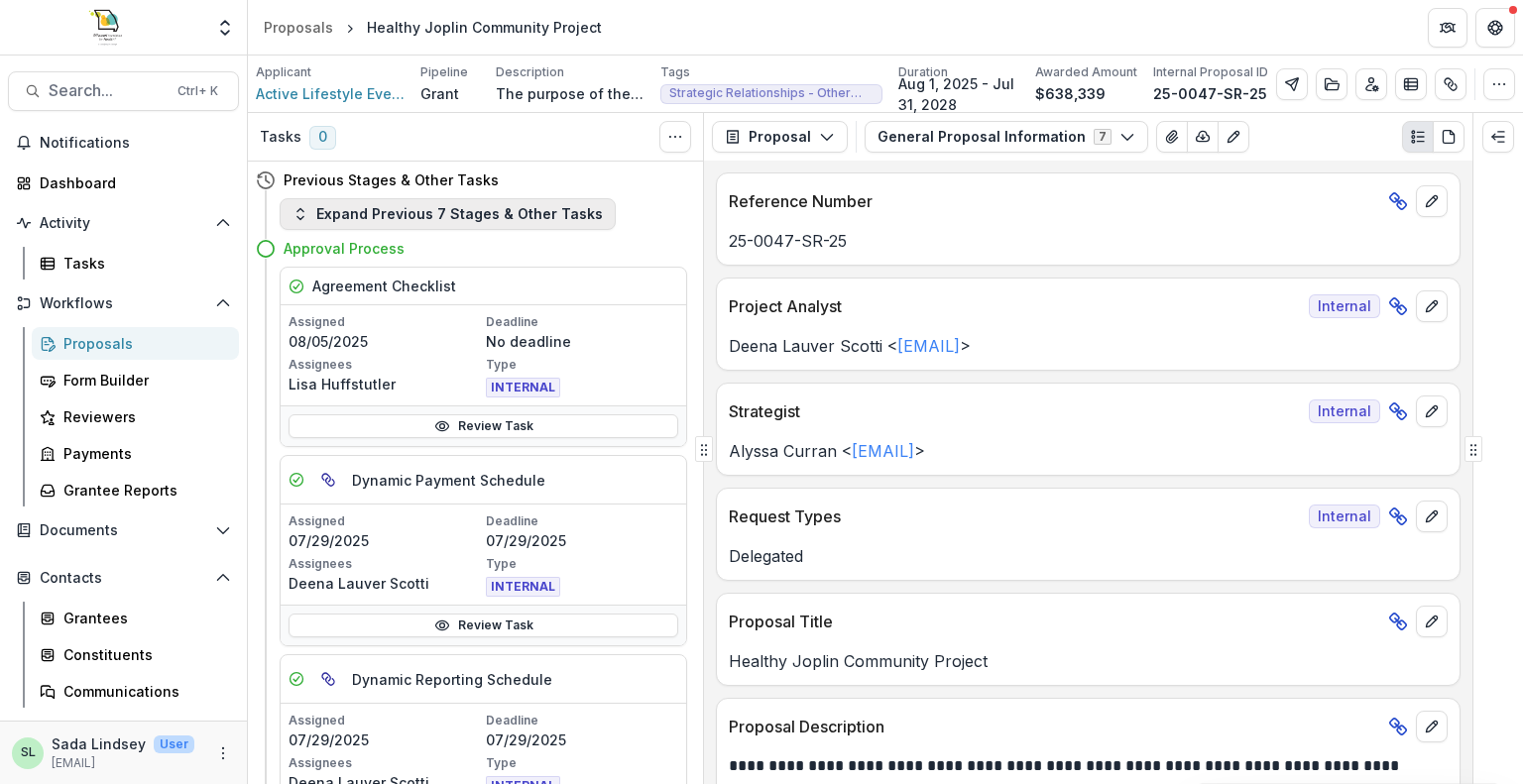 click on "Expand Previous 7 Stages & Other Tasks" at bounding box center (447, 214) 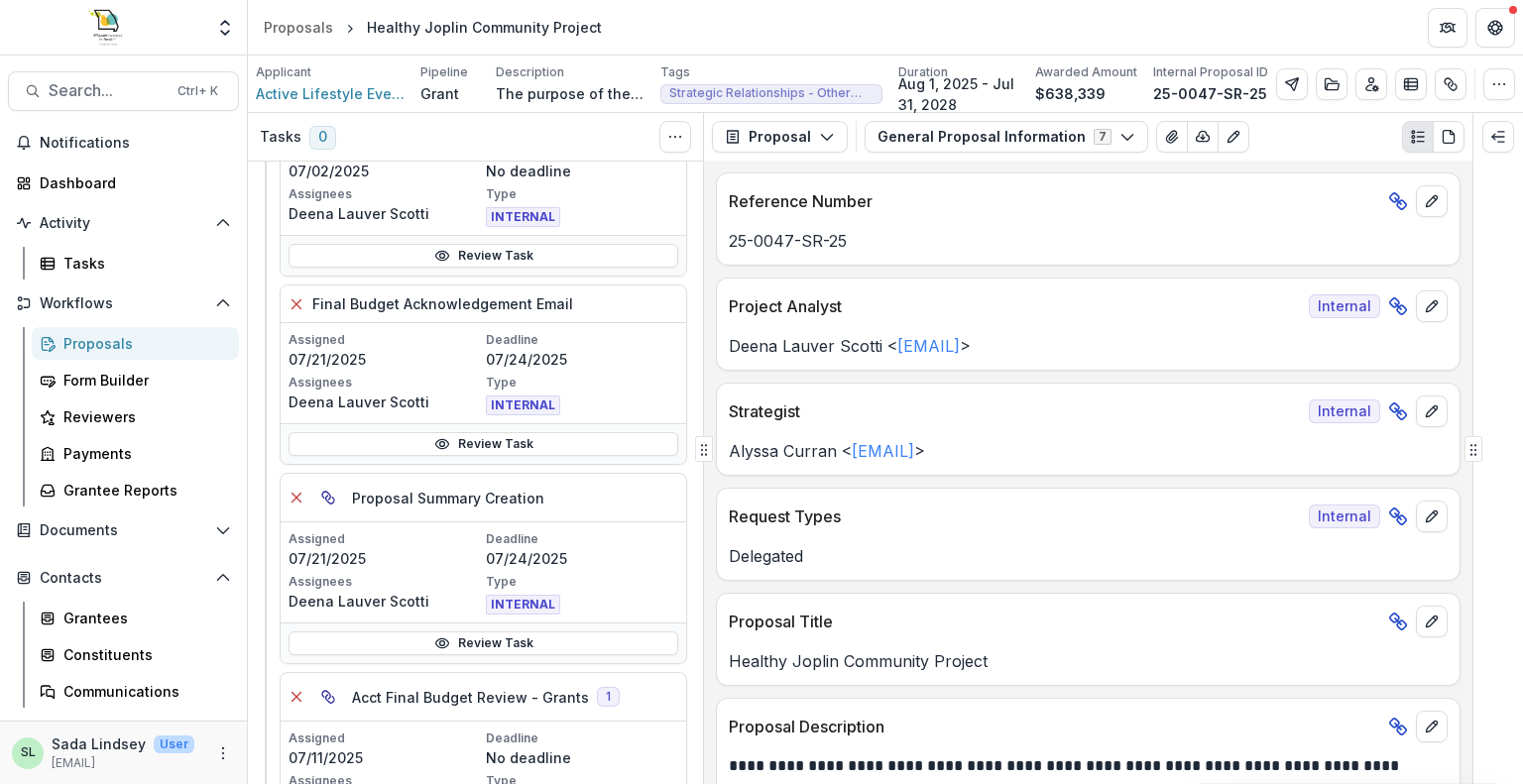 scroll, scrollTop: 2081, scrollLeft: 0, axis: vertical 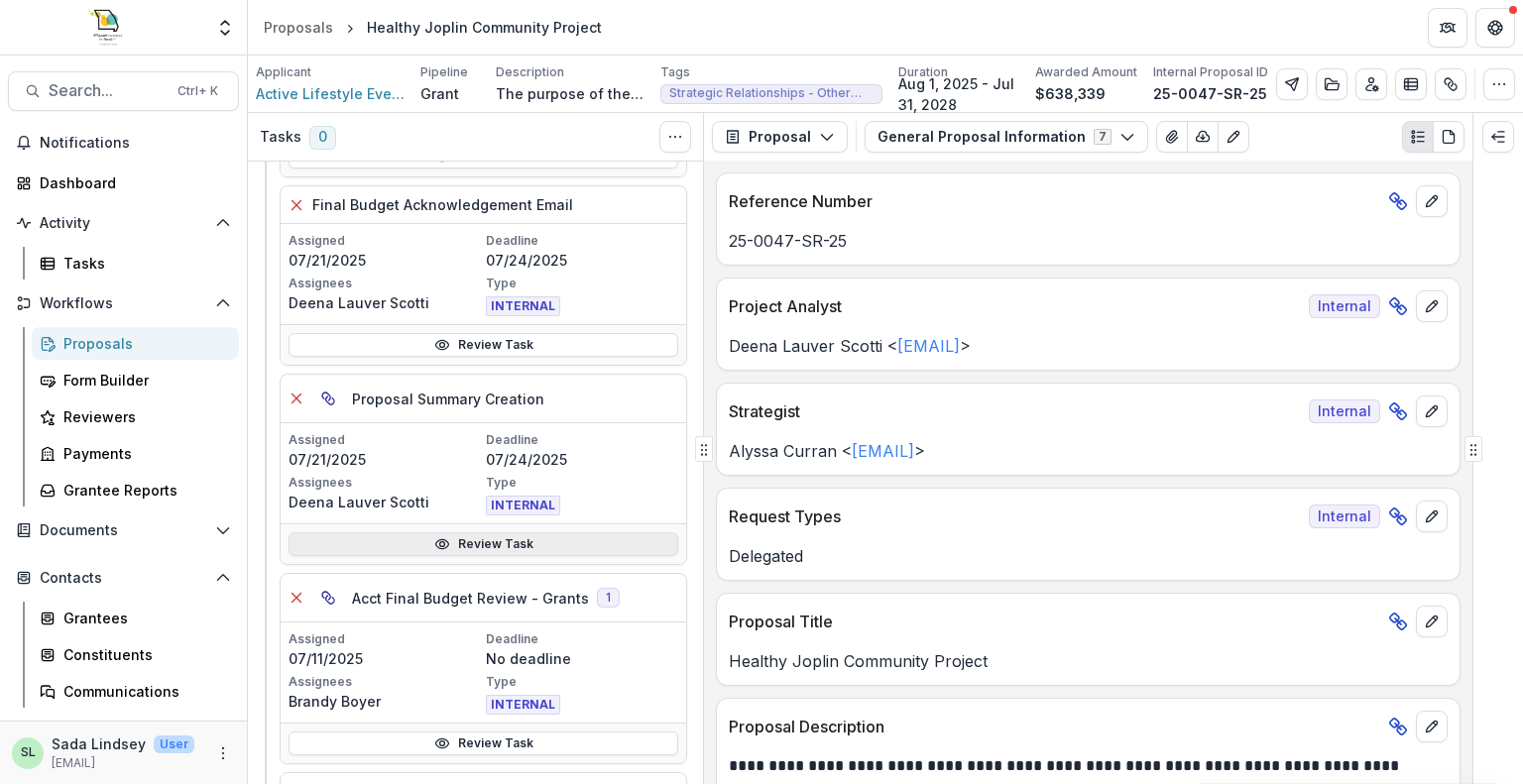 click on "Review Task" at bounding box center (483, 544) 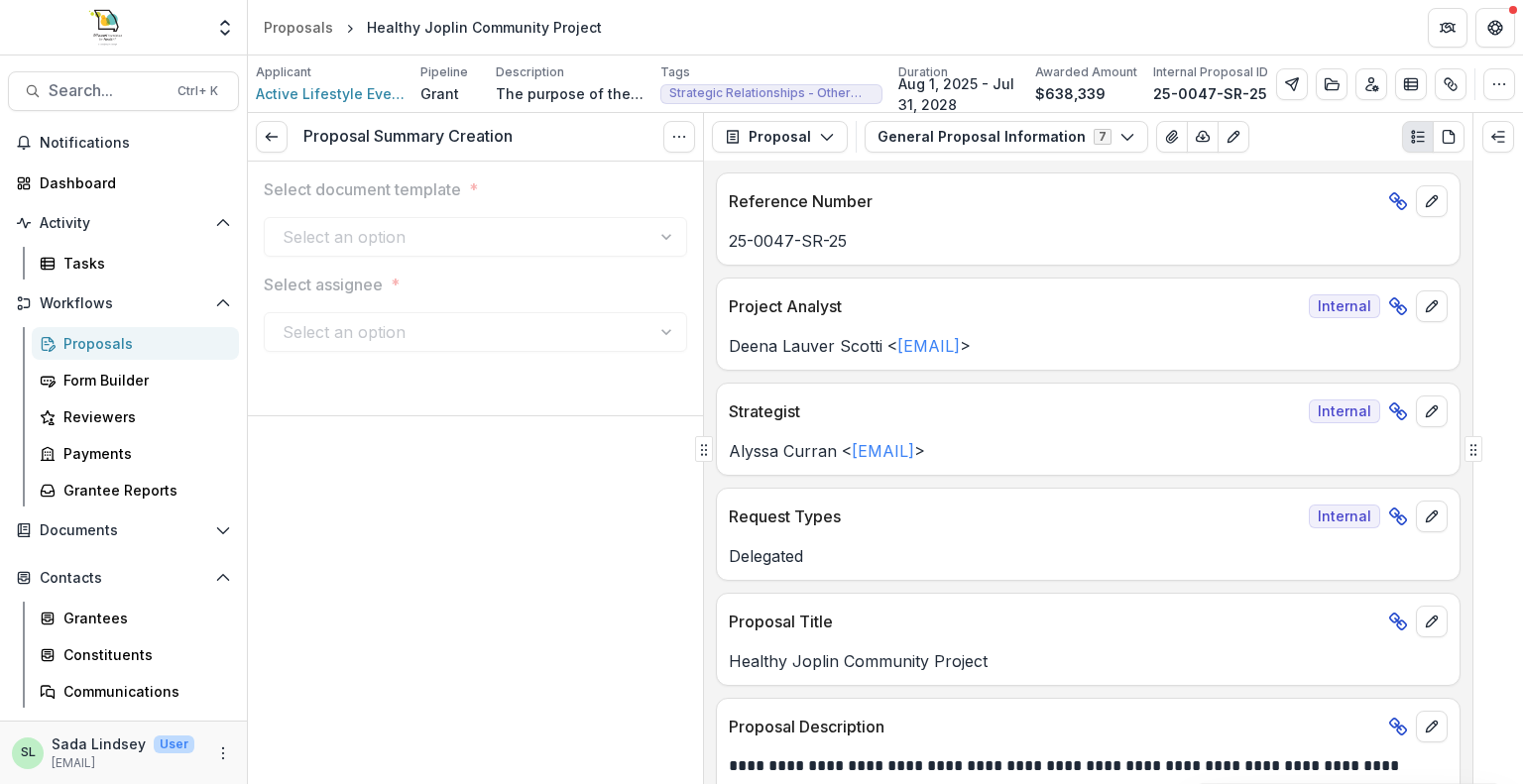 click on "Proposals" at bounding box center (143, 343) 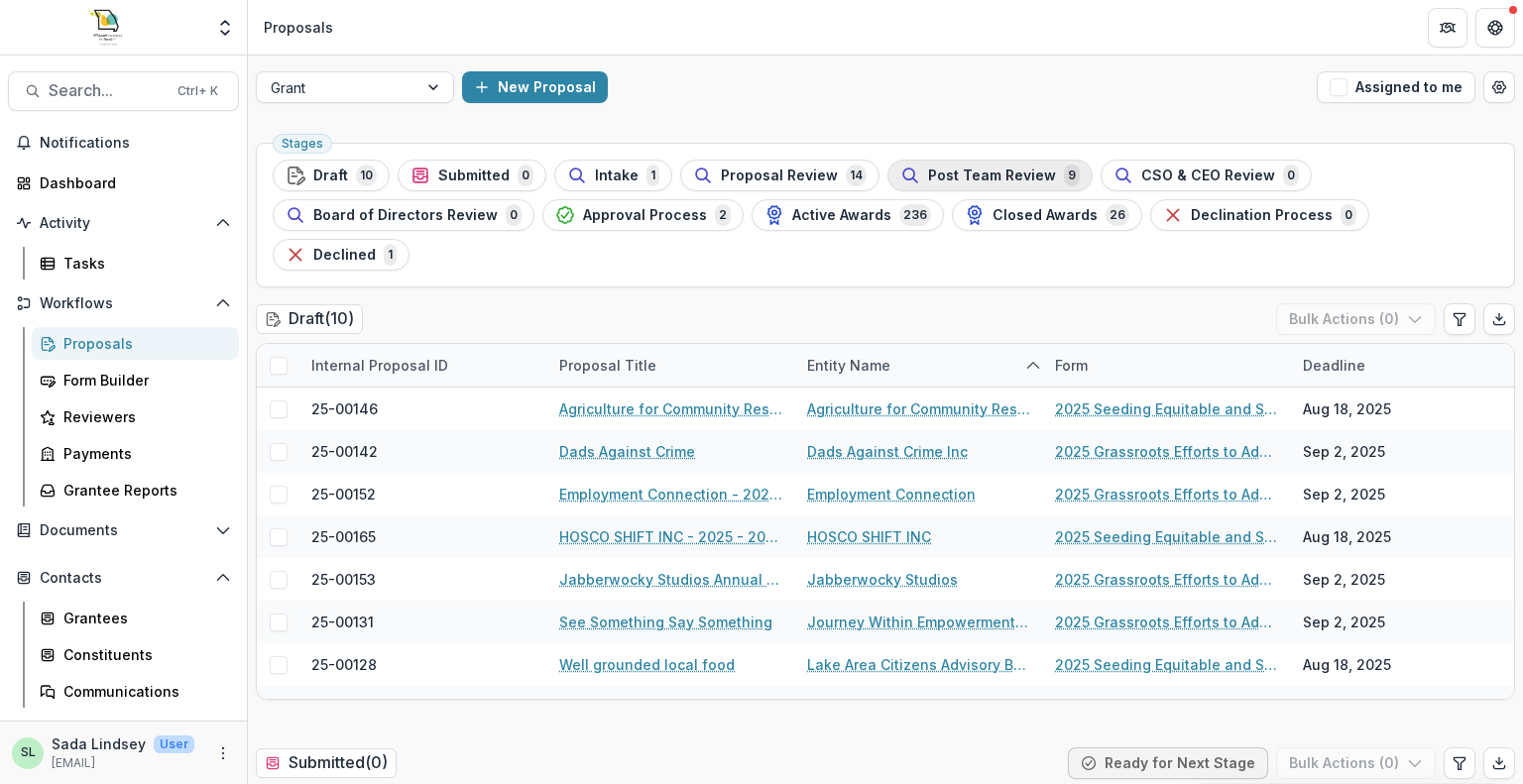 click on "Post Team Review 9" at bounding box center (990, 175) 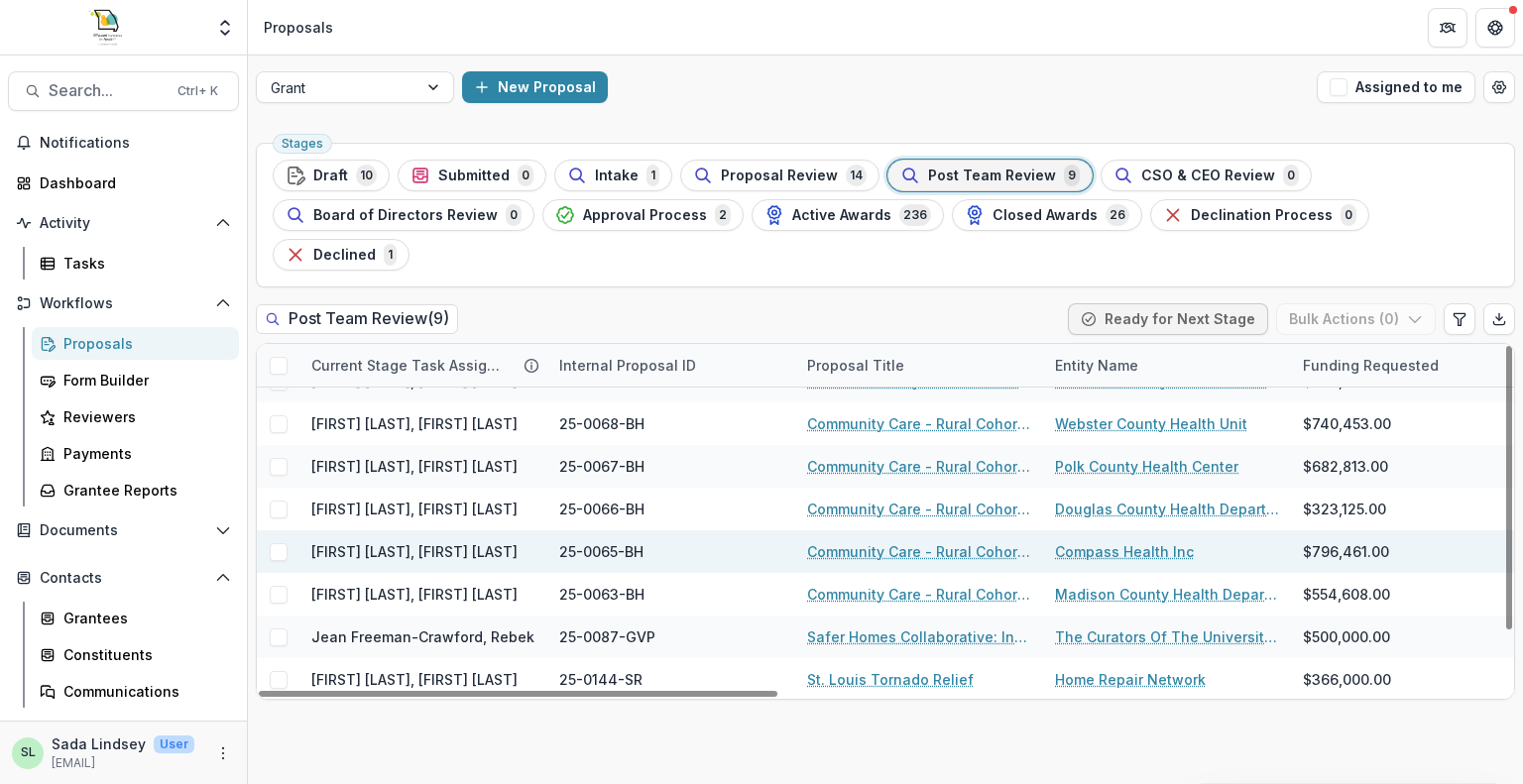 scroll, scrollTop: 71, scrollLeft: 0, axis: vertical 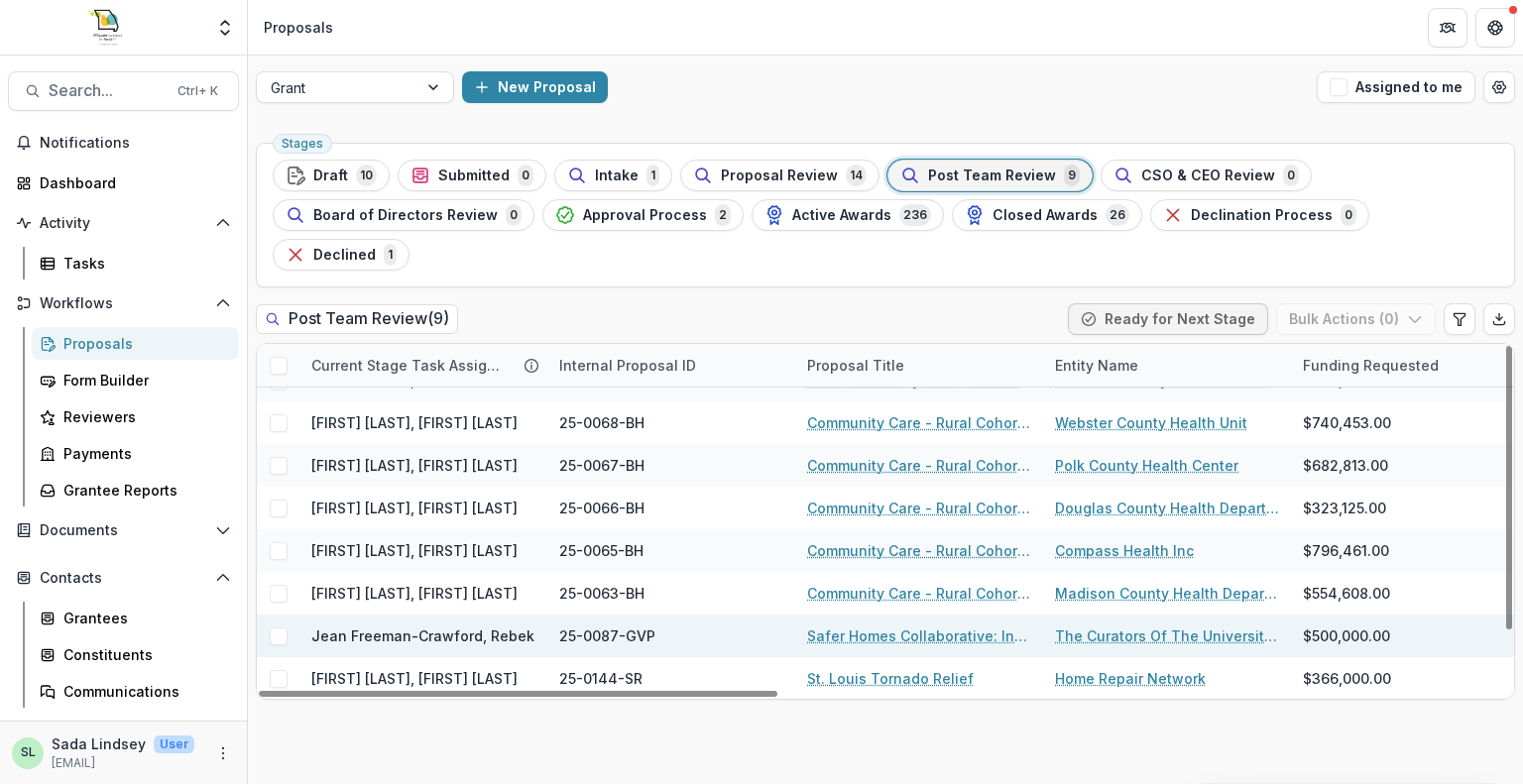 click on "Safer Homes Collaborative: Infrastructure & Sustainability Funding" at bounding box center (919, 635) 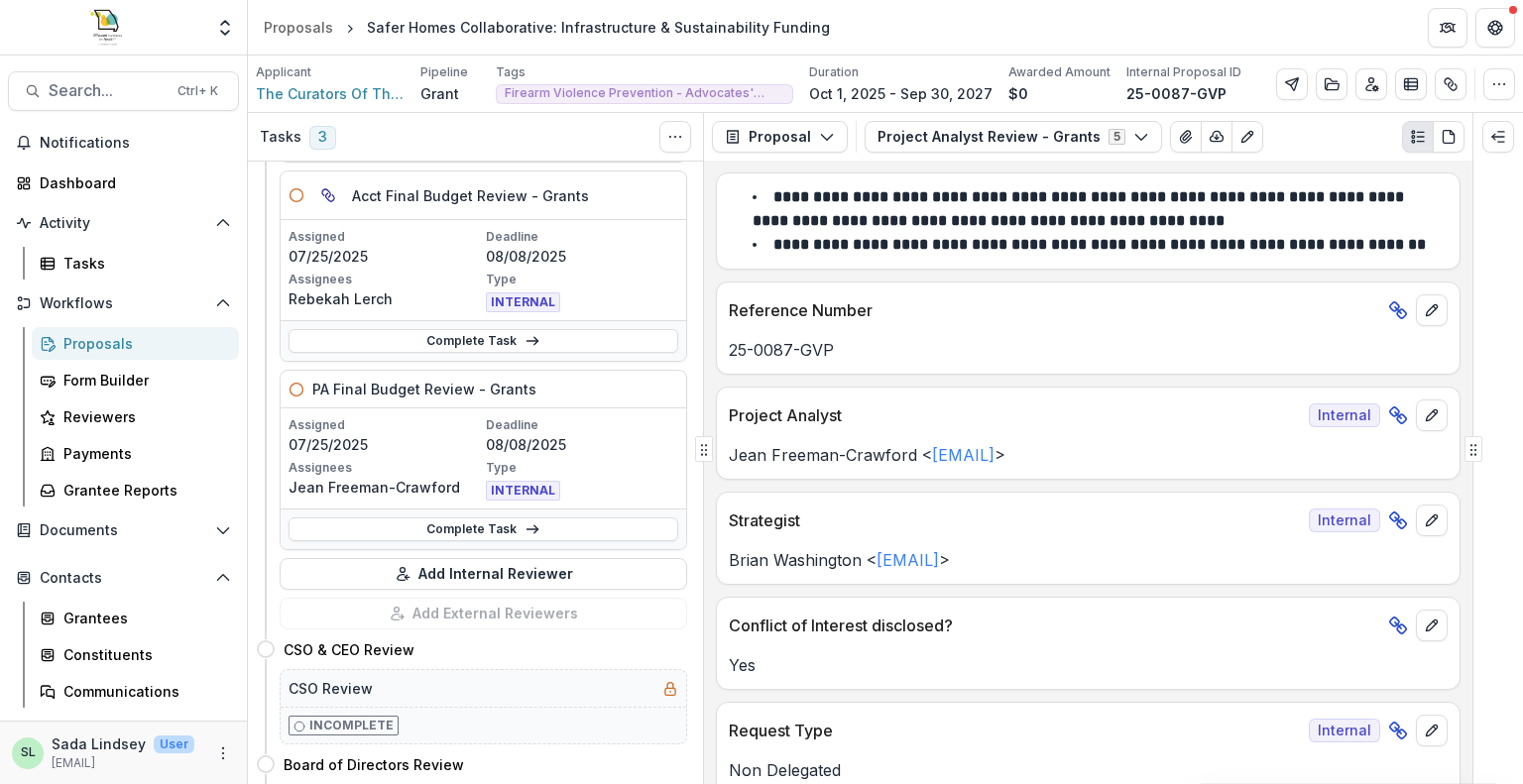 scroll, scrollTop: 0, scrollLeft: 0, axis: both 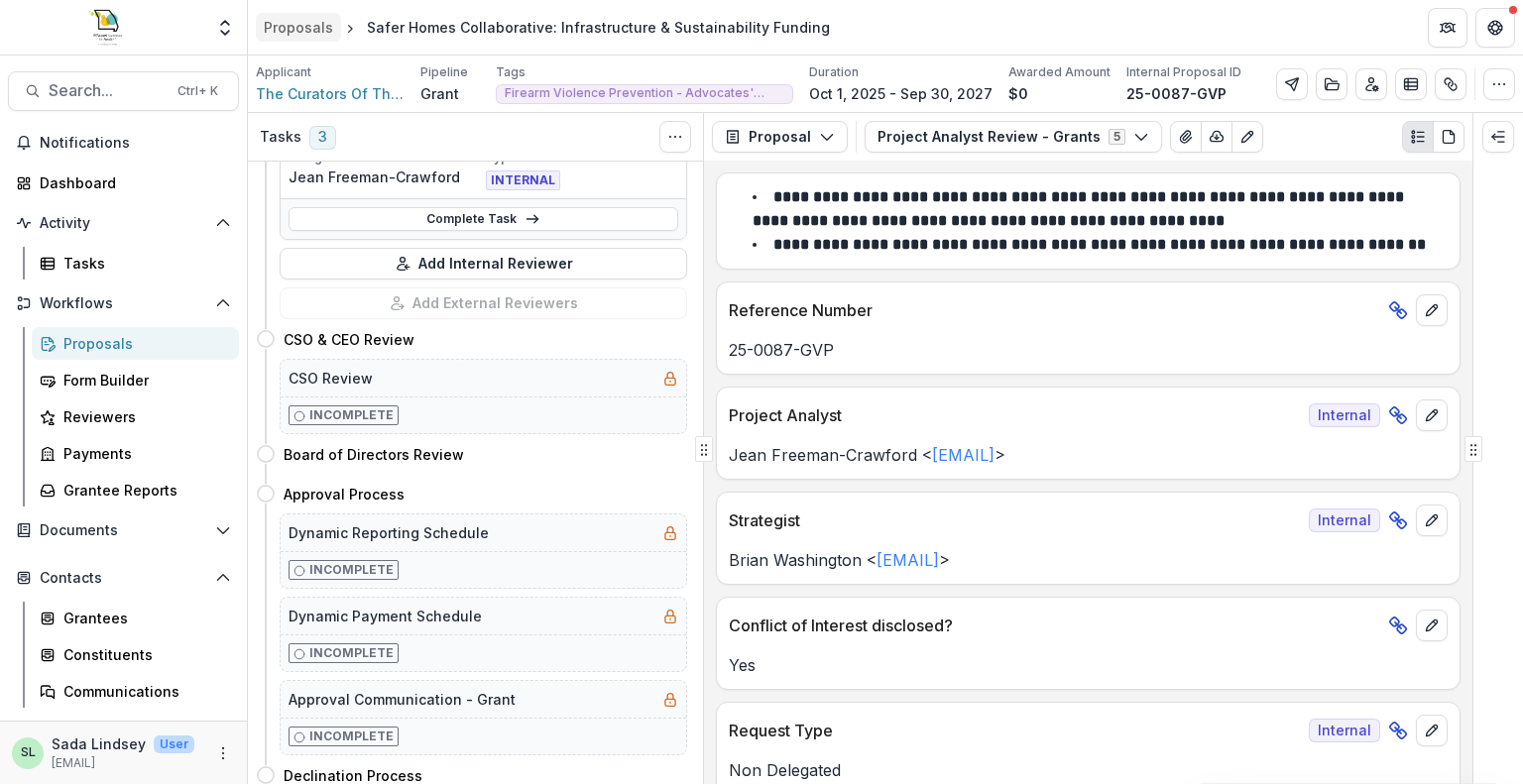 click on "Proposals" at bounding box center [298, 27] 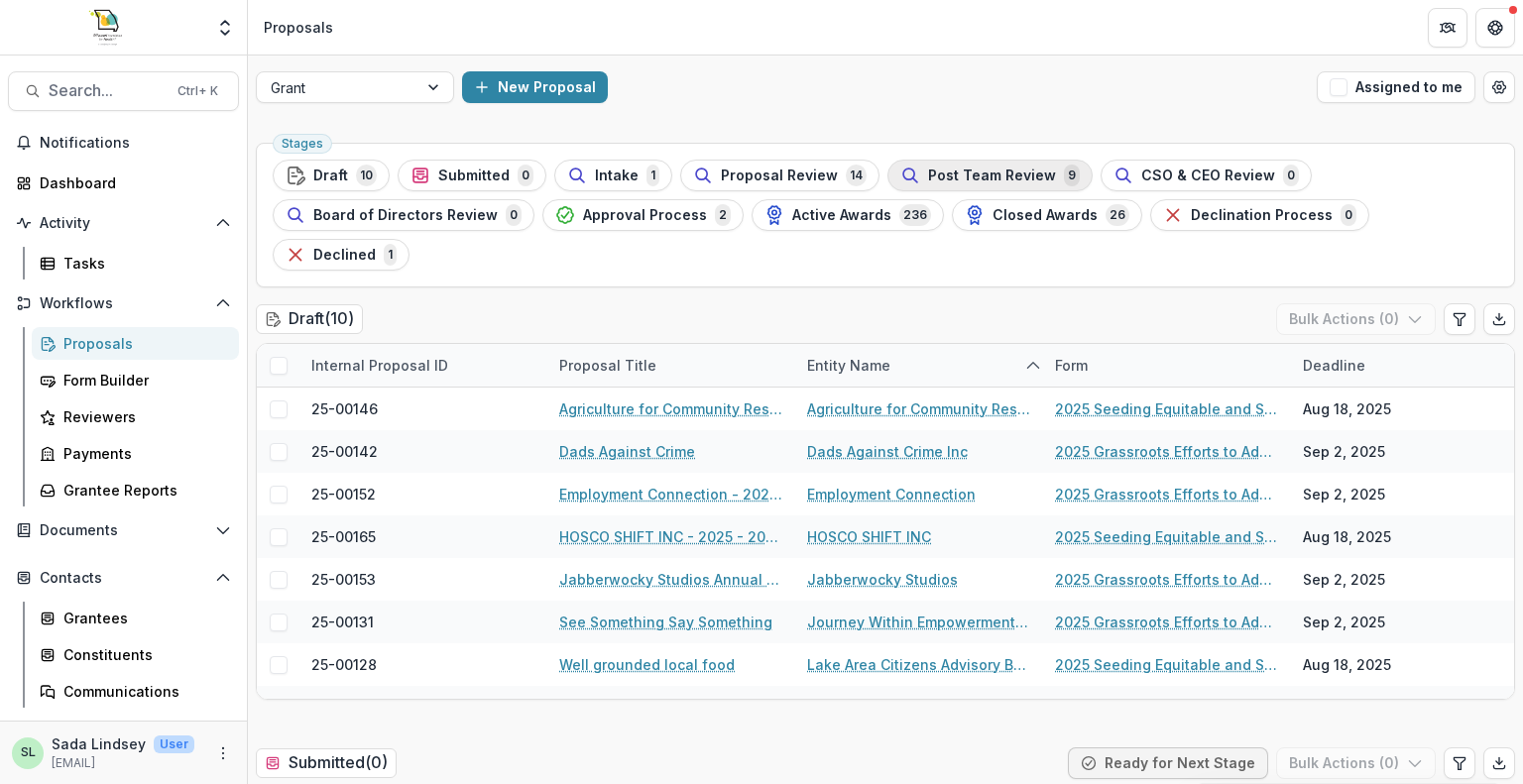 click on "Post Team Review" at bounding box center (992, 175) 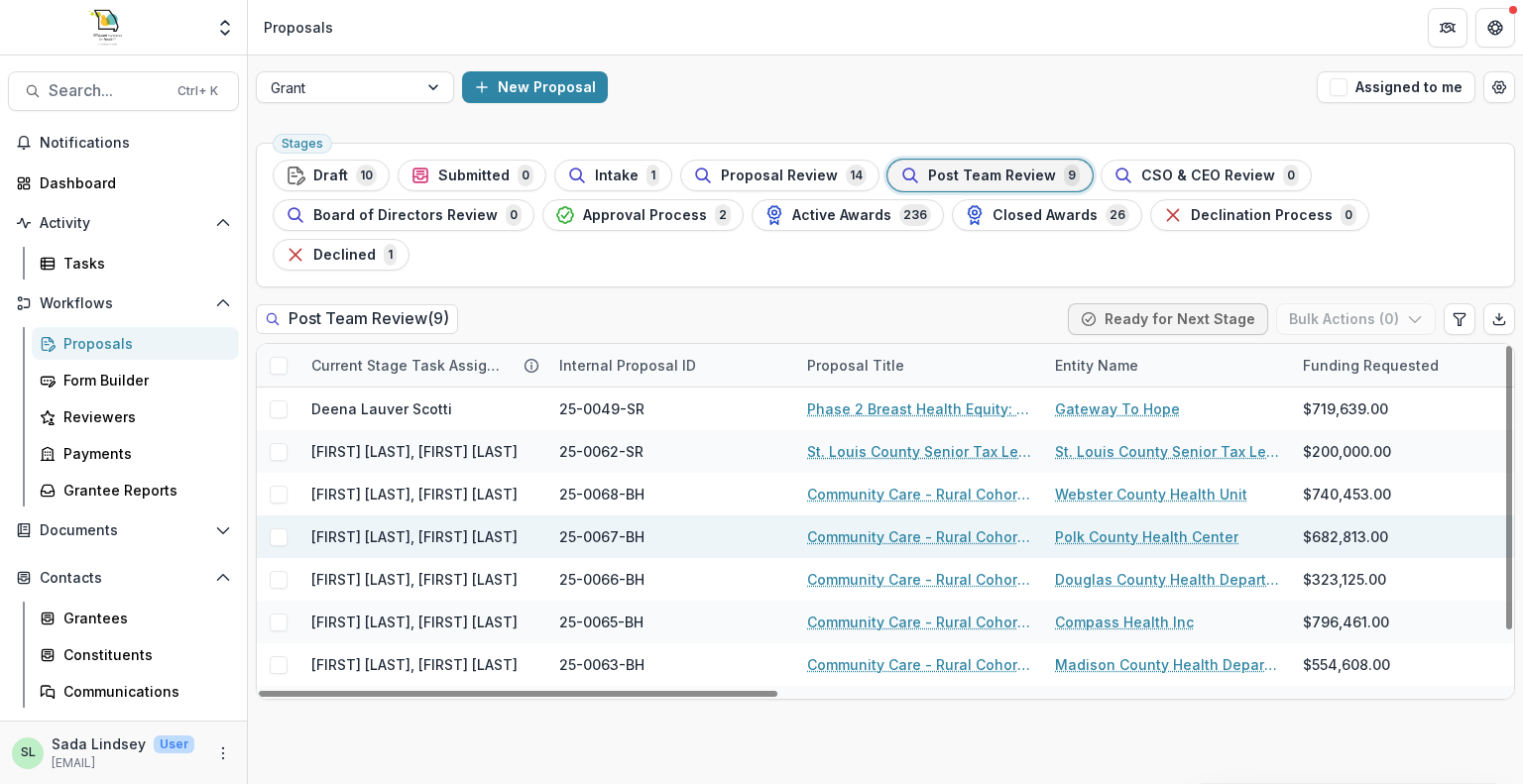 scroll, scrollTop: 71, scrollLeft: 0, axis: vertical 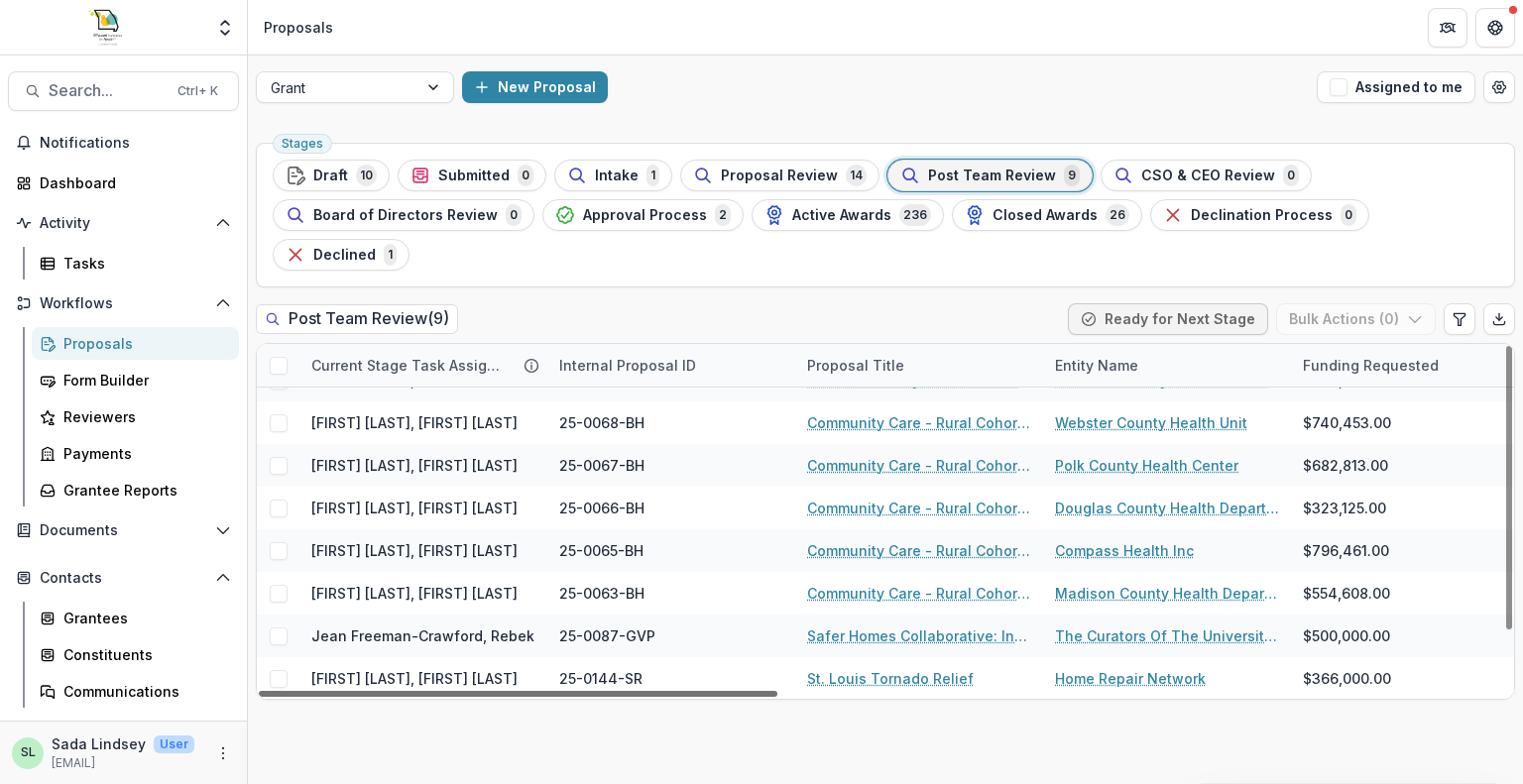 drag, startPoint x: 718, startPoint y: 651, endPoint x: 631, endPoint y: 717, distance: 109 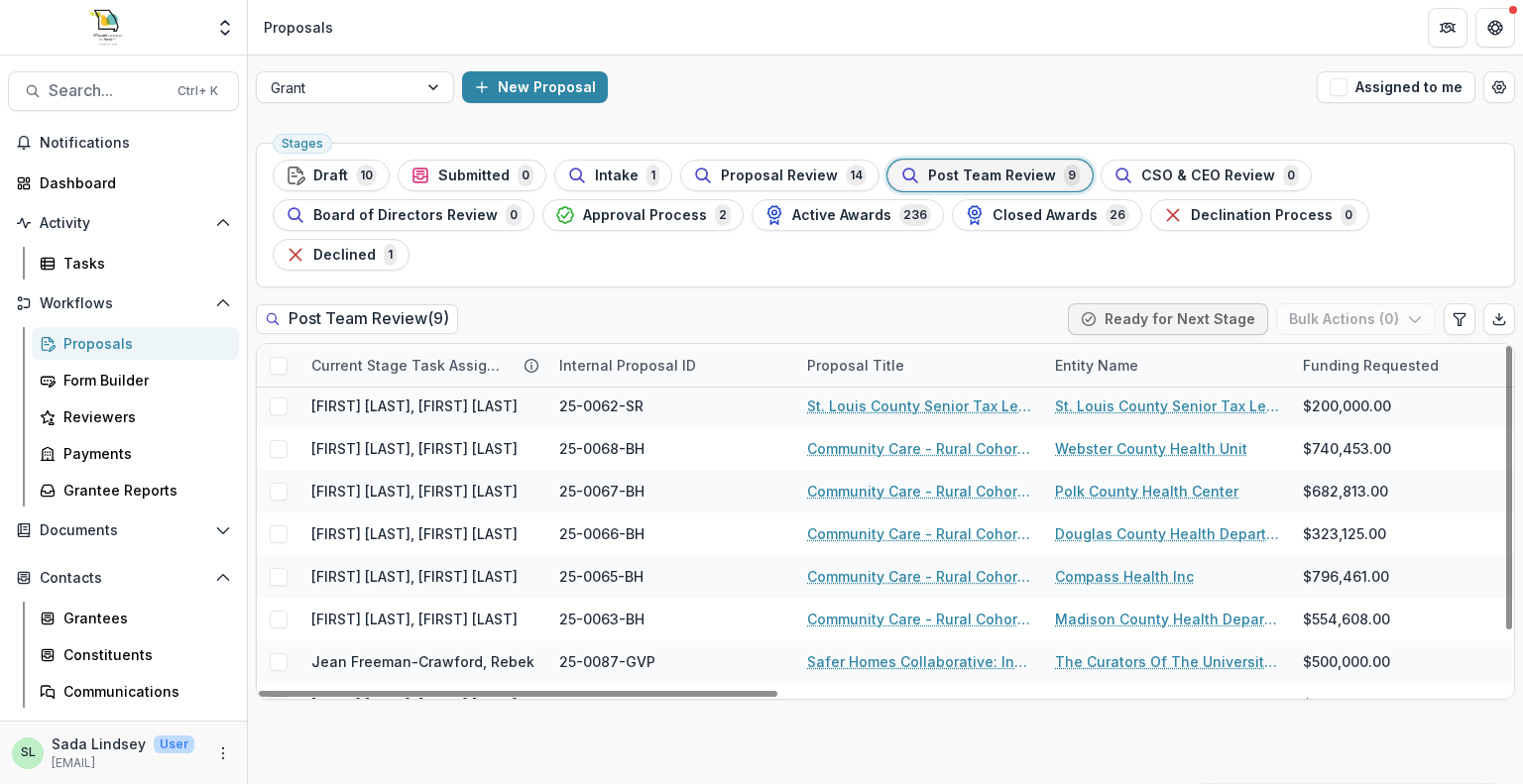 scroll, scrollTop: 71, scrollLeft: 0, axis: vertical 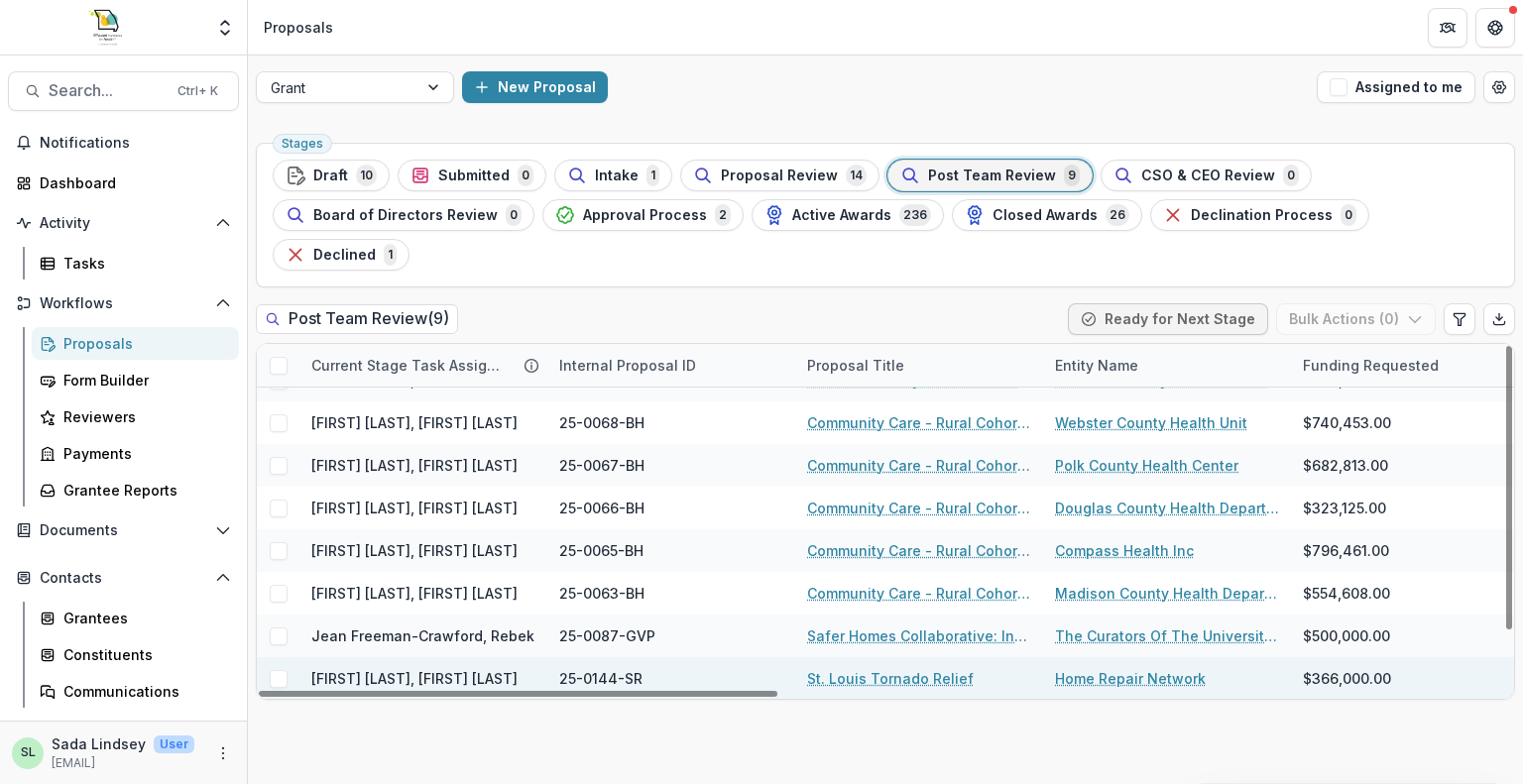 click on "St. Louis Tornado Relief" at bounding box center [890, 678] 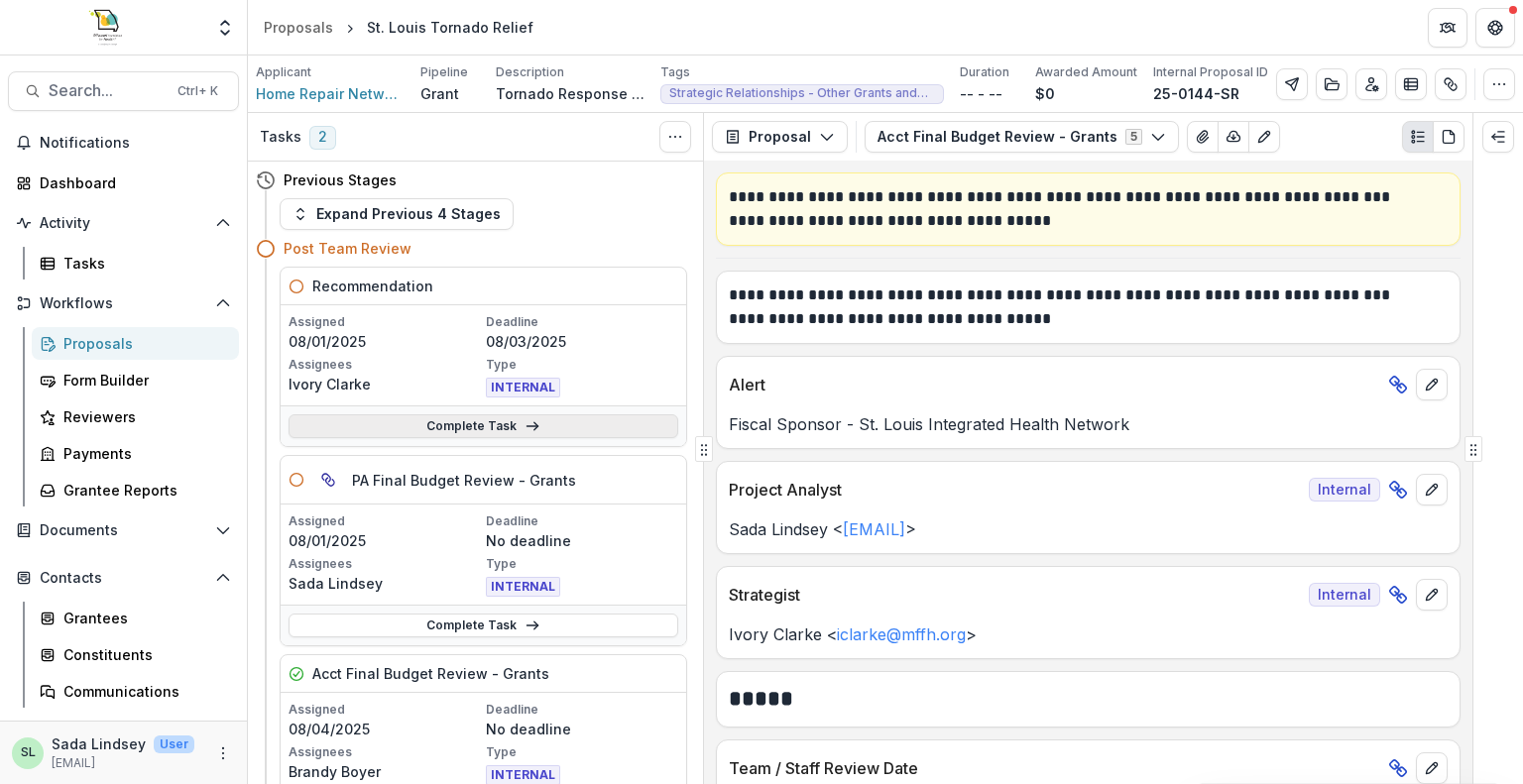click on "Complete Task" at bounding box center (483, 426) 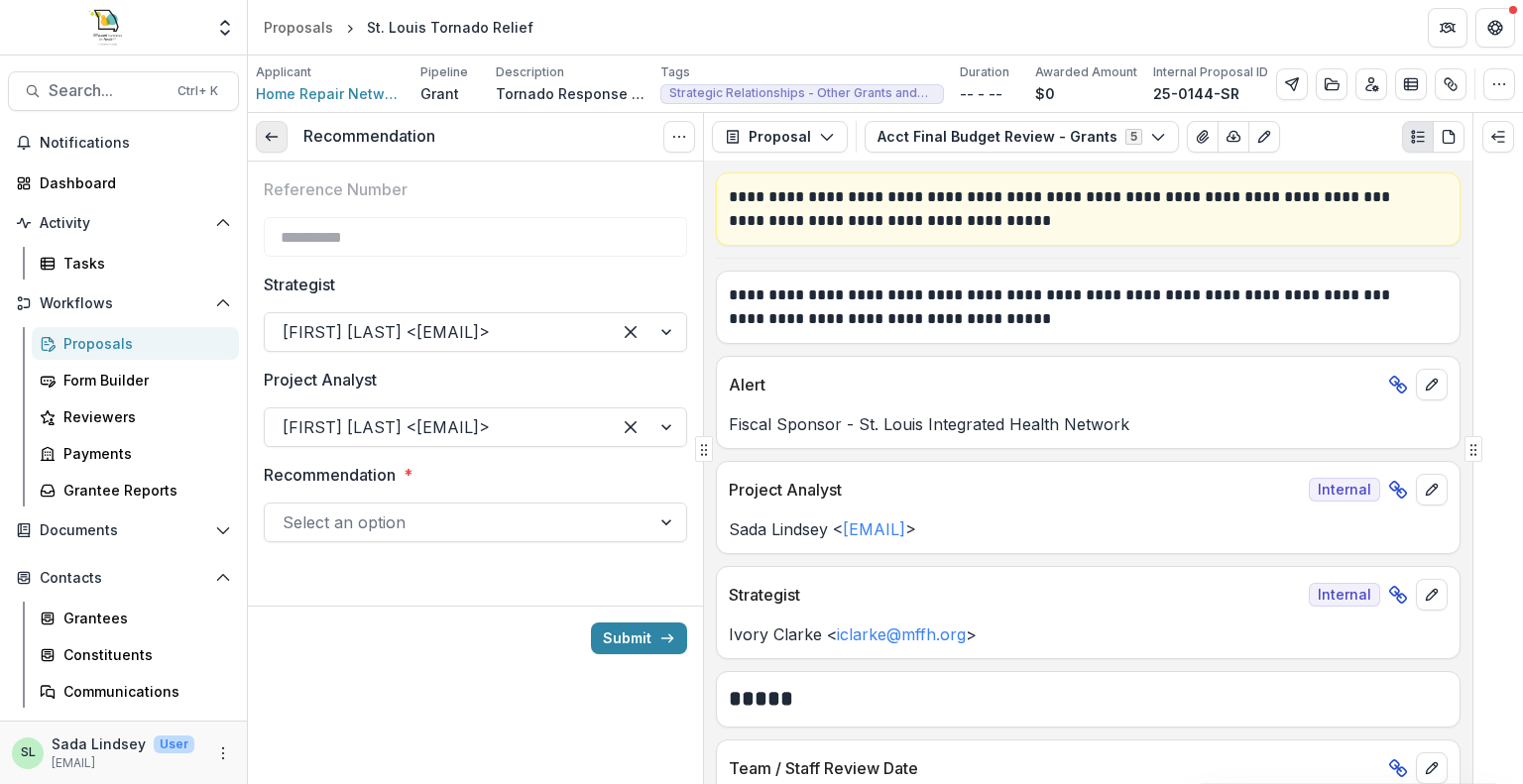 click at bounding box center (272, 137) 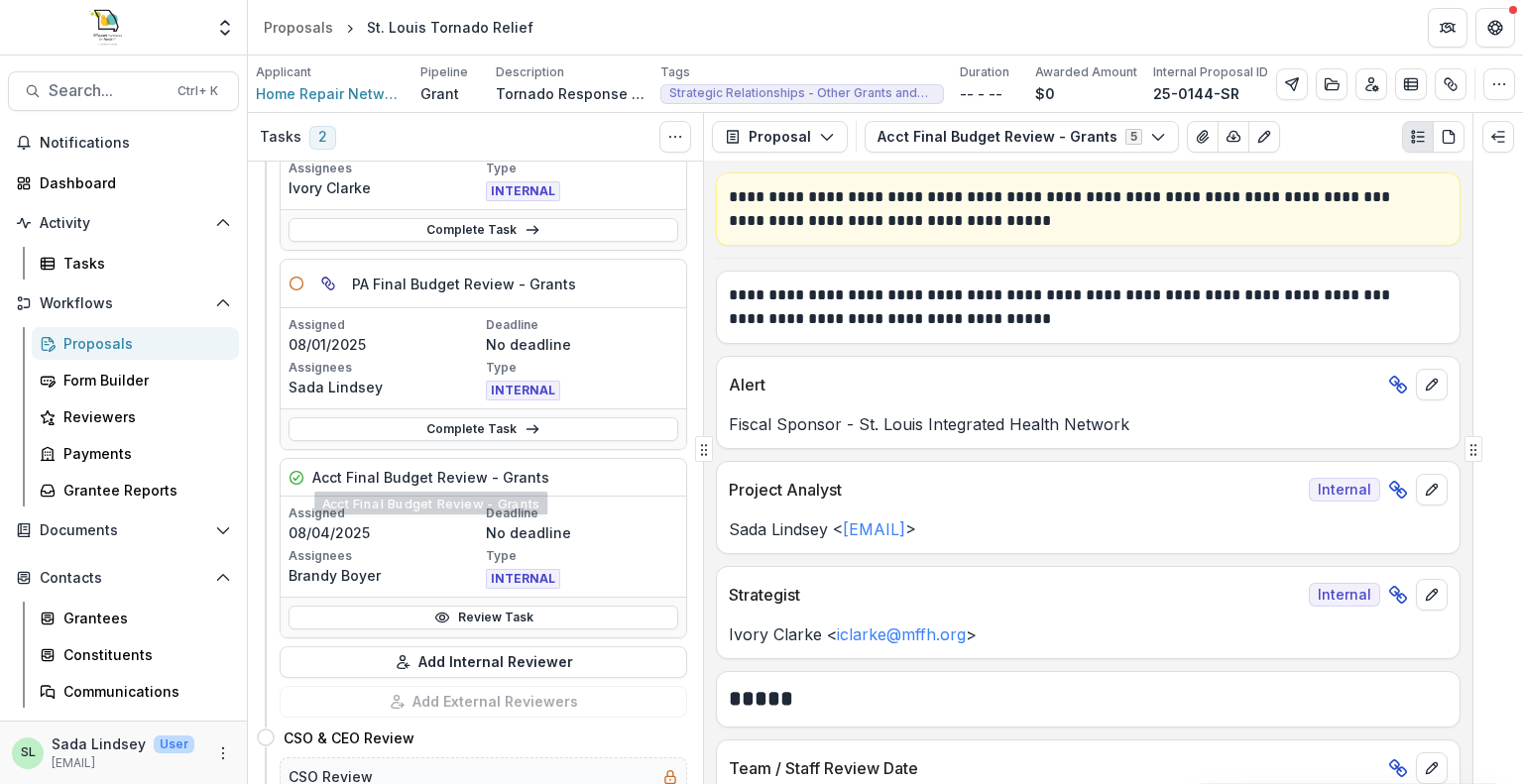 scroll, scrollTop: 198, scrollLeft: 0, axis: vertical 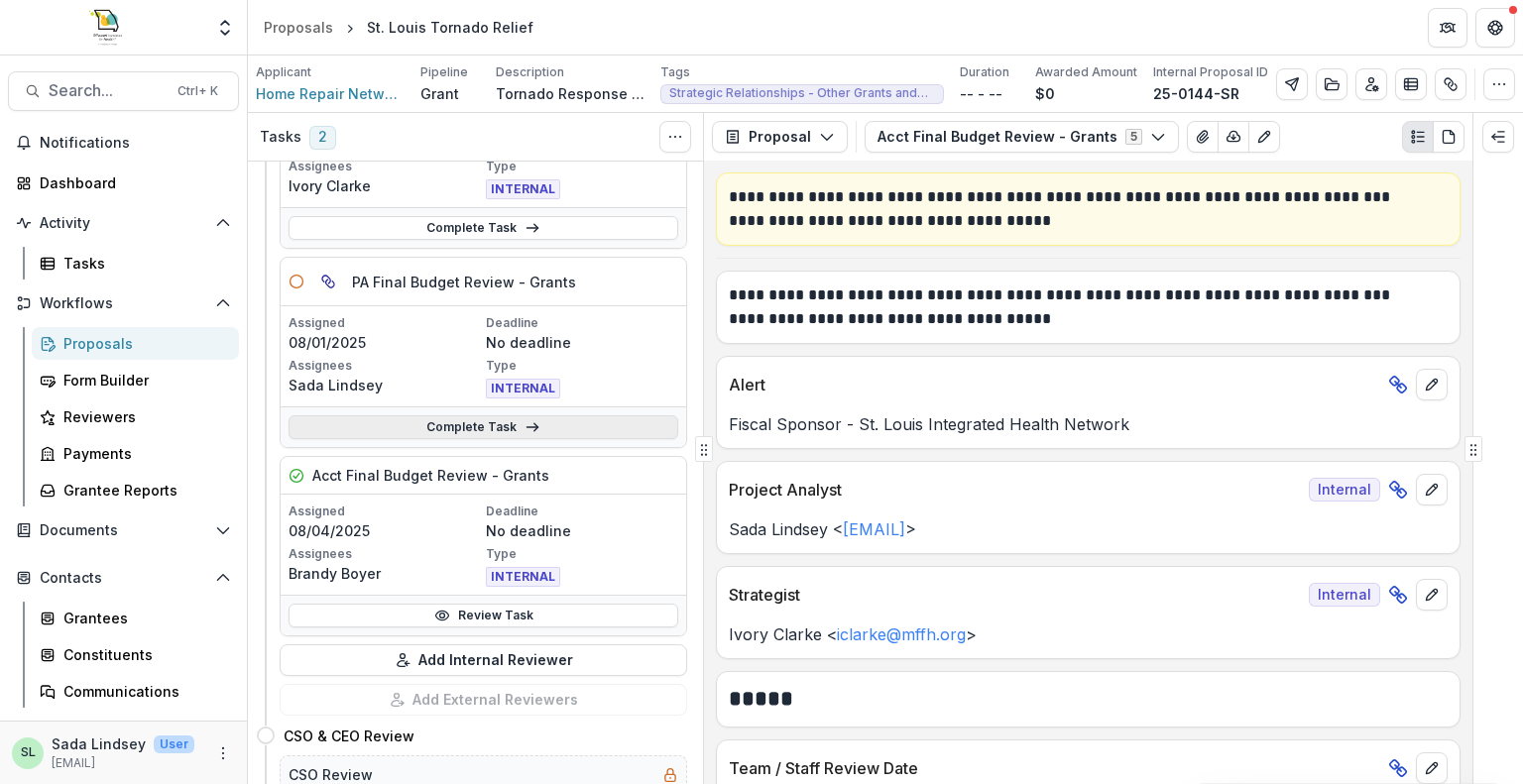 click on "Complete Task" at bounding box center (483, 427) 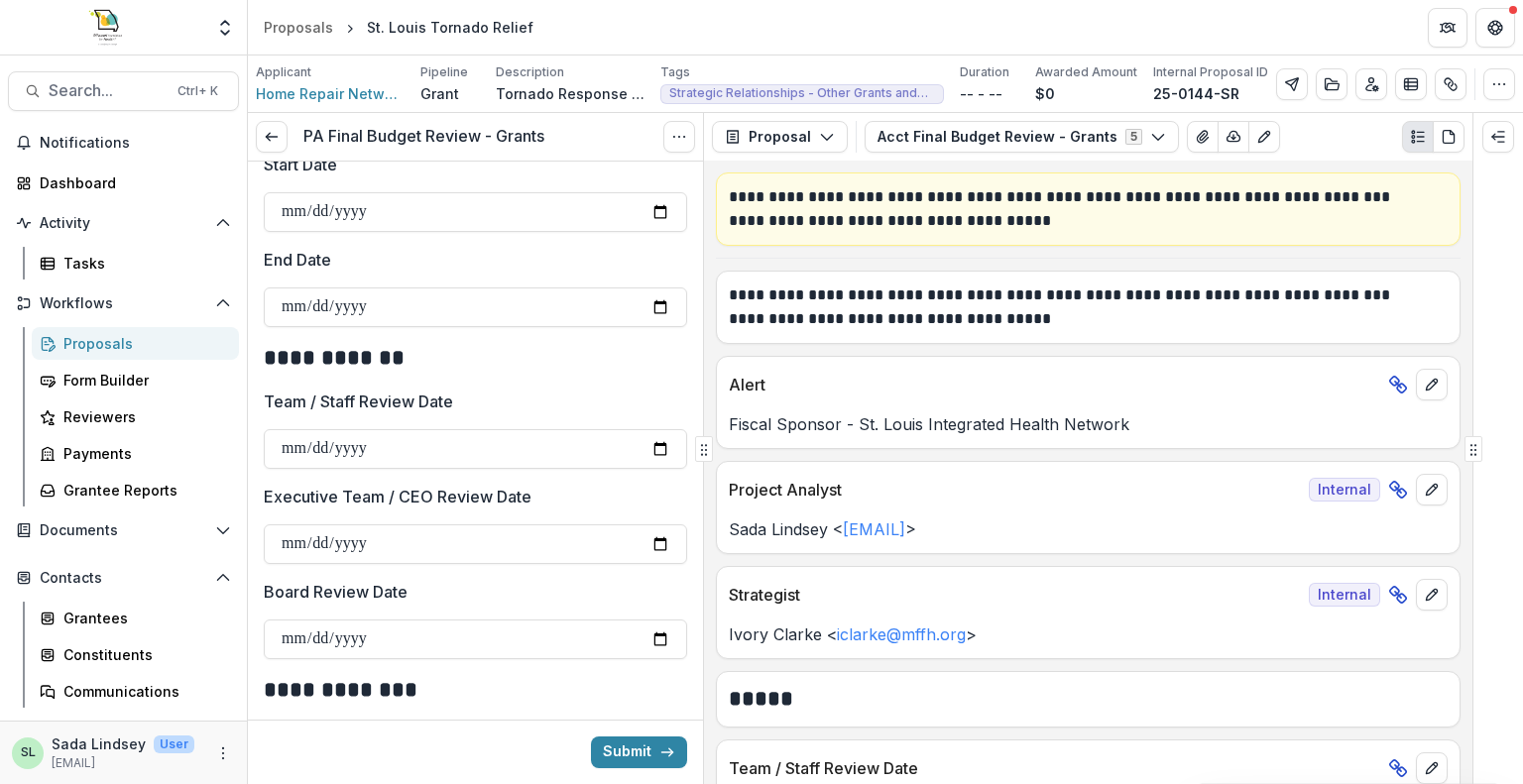 scroll, scrollTop: 1189, scrollLeft: 0, axis: vertical 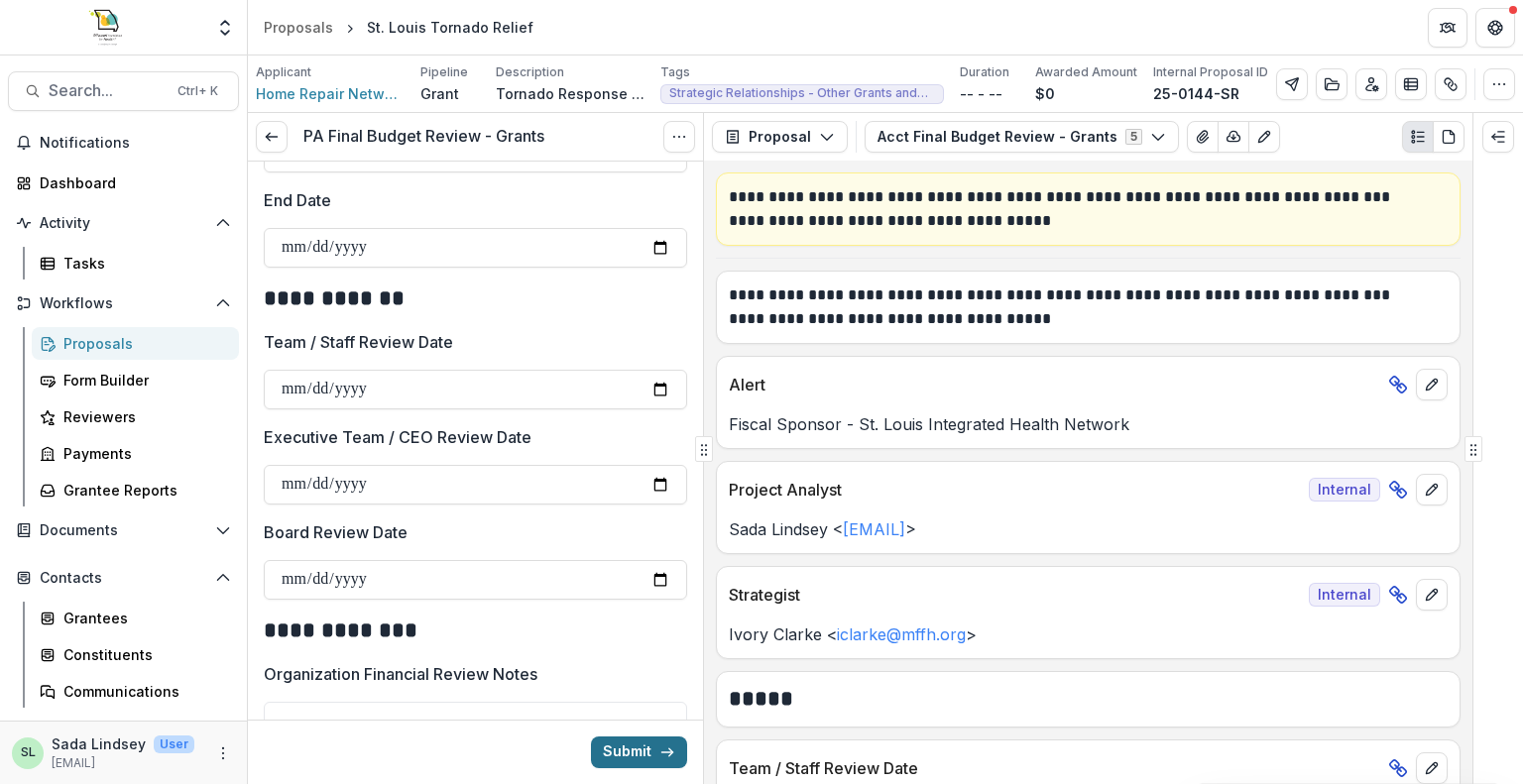 click on "Submit" at bounding box center [639, 752] 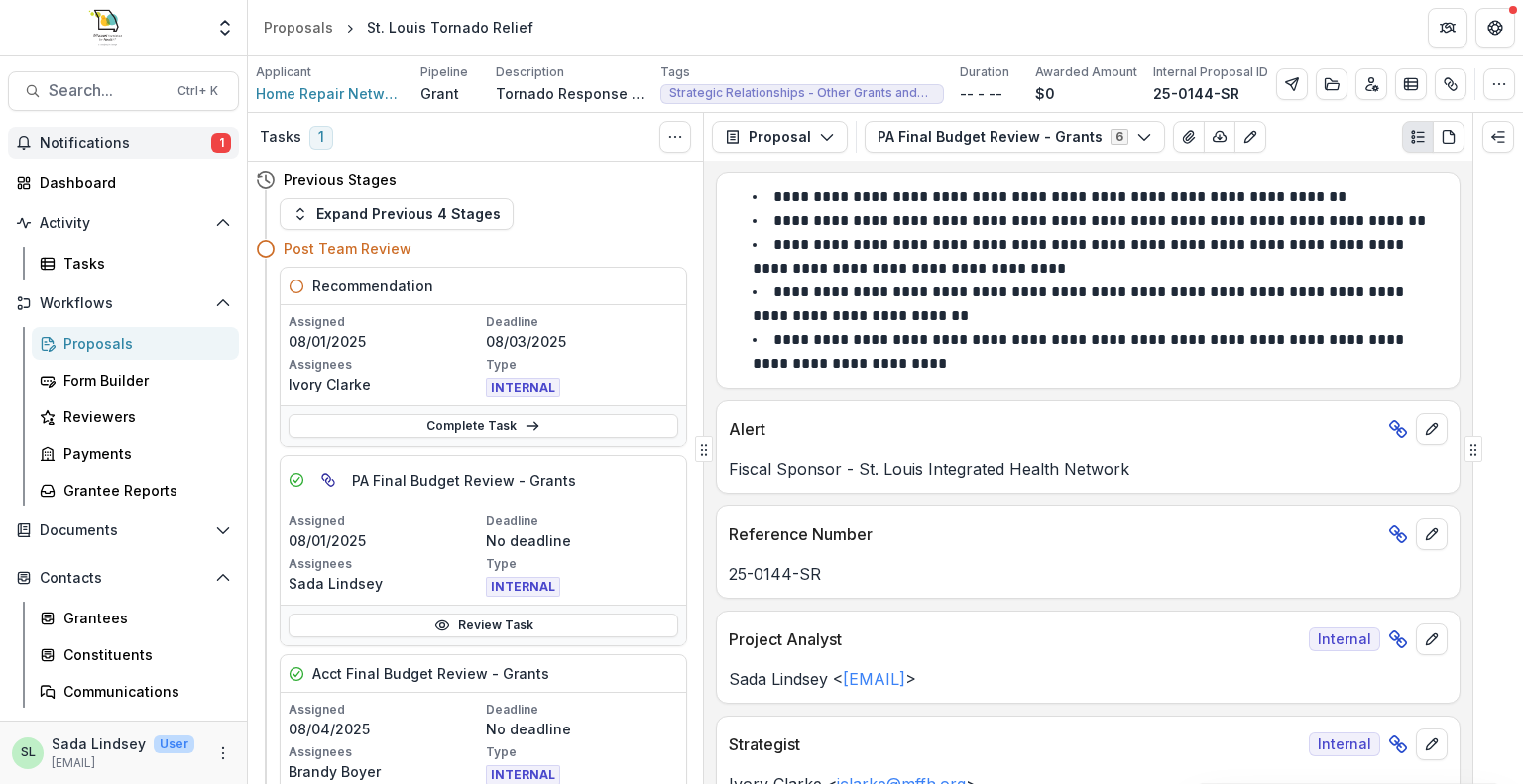 click on "Notifications" at bounding box center [125, 143] 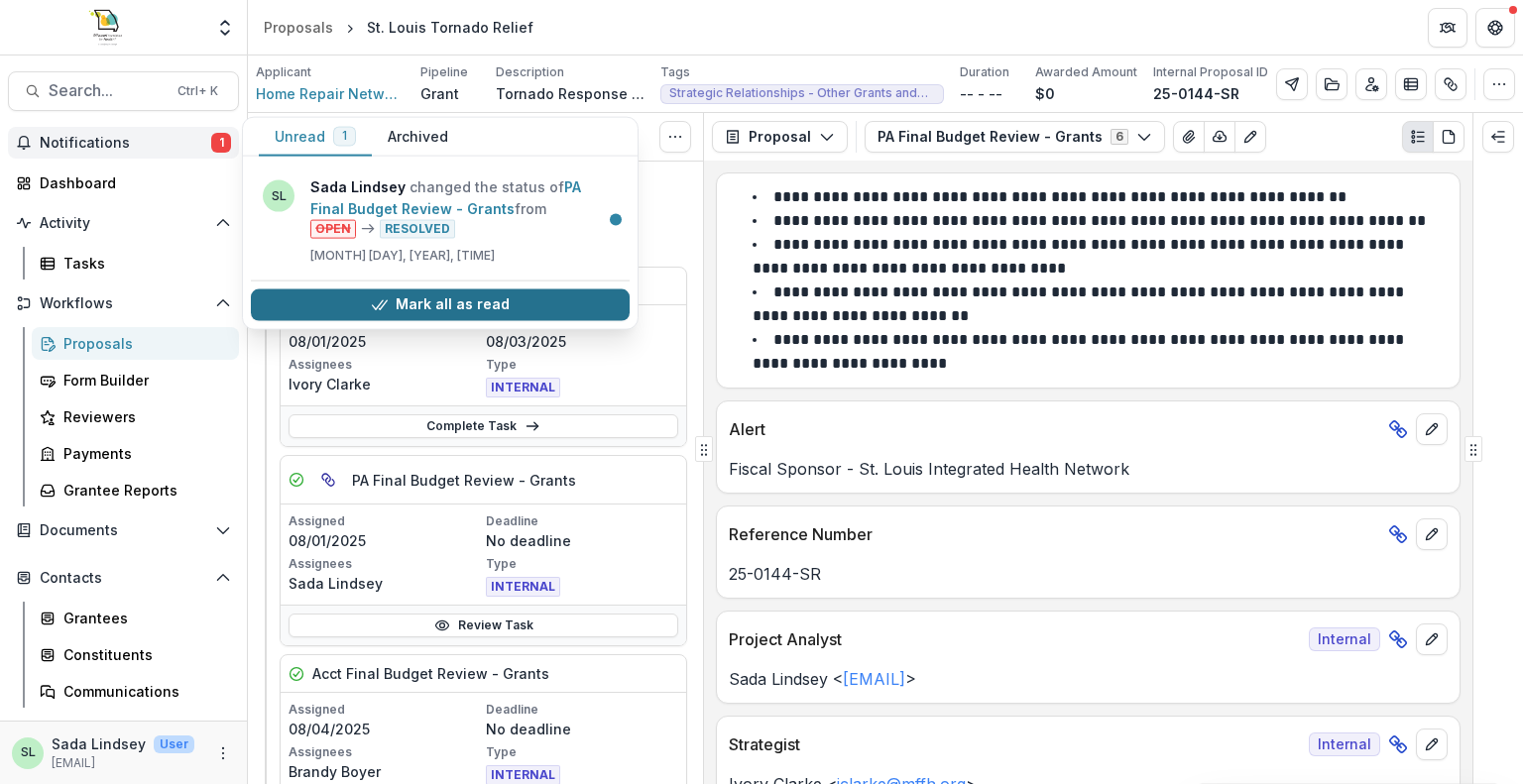 click 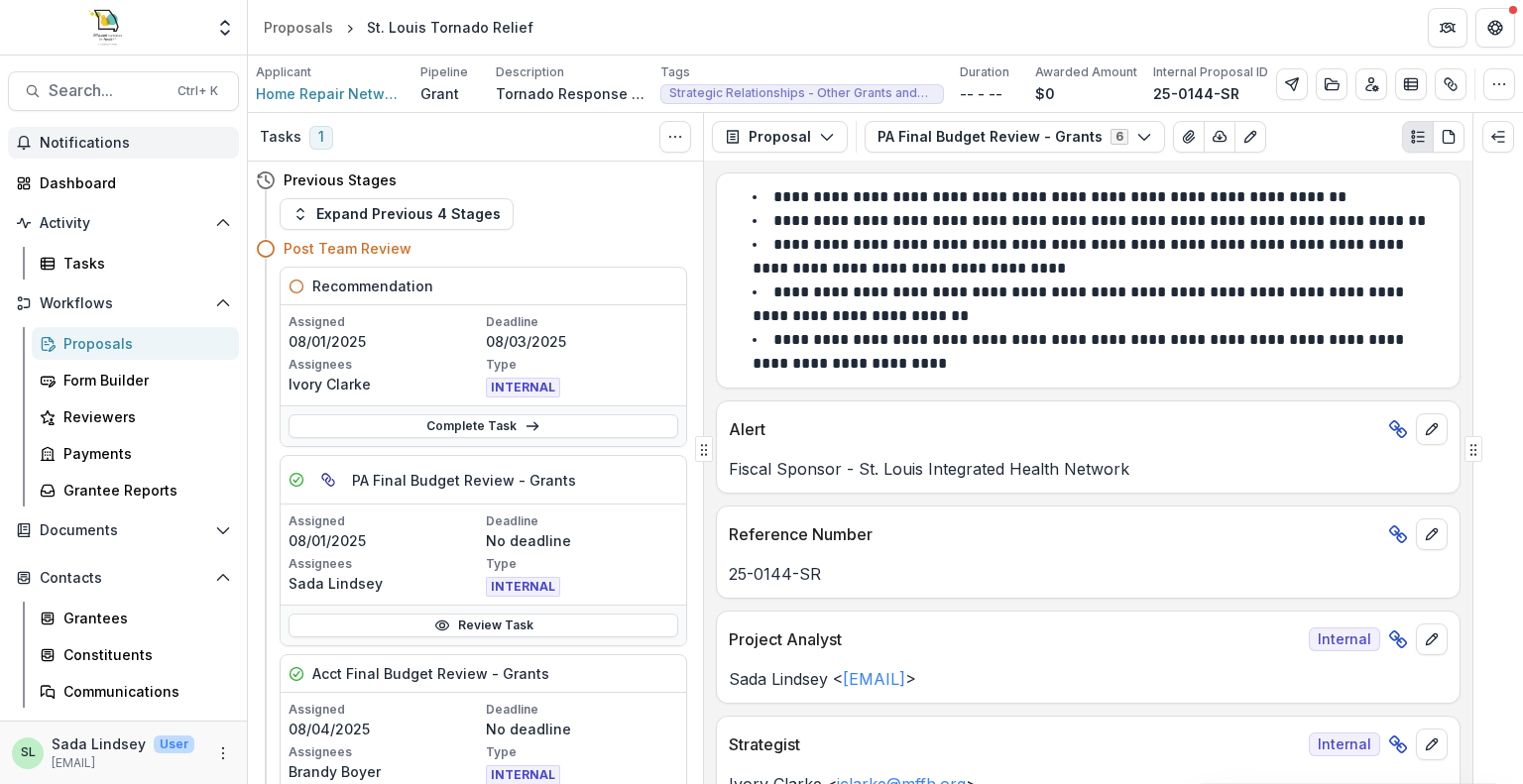 click on "Proposals" at bounding box center (143, 343) 